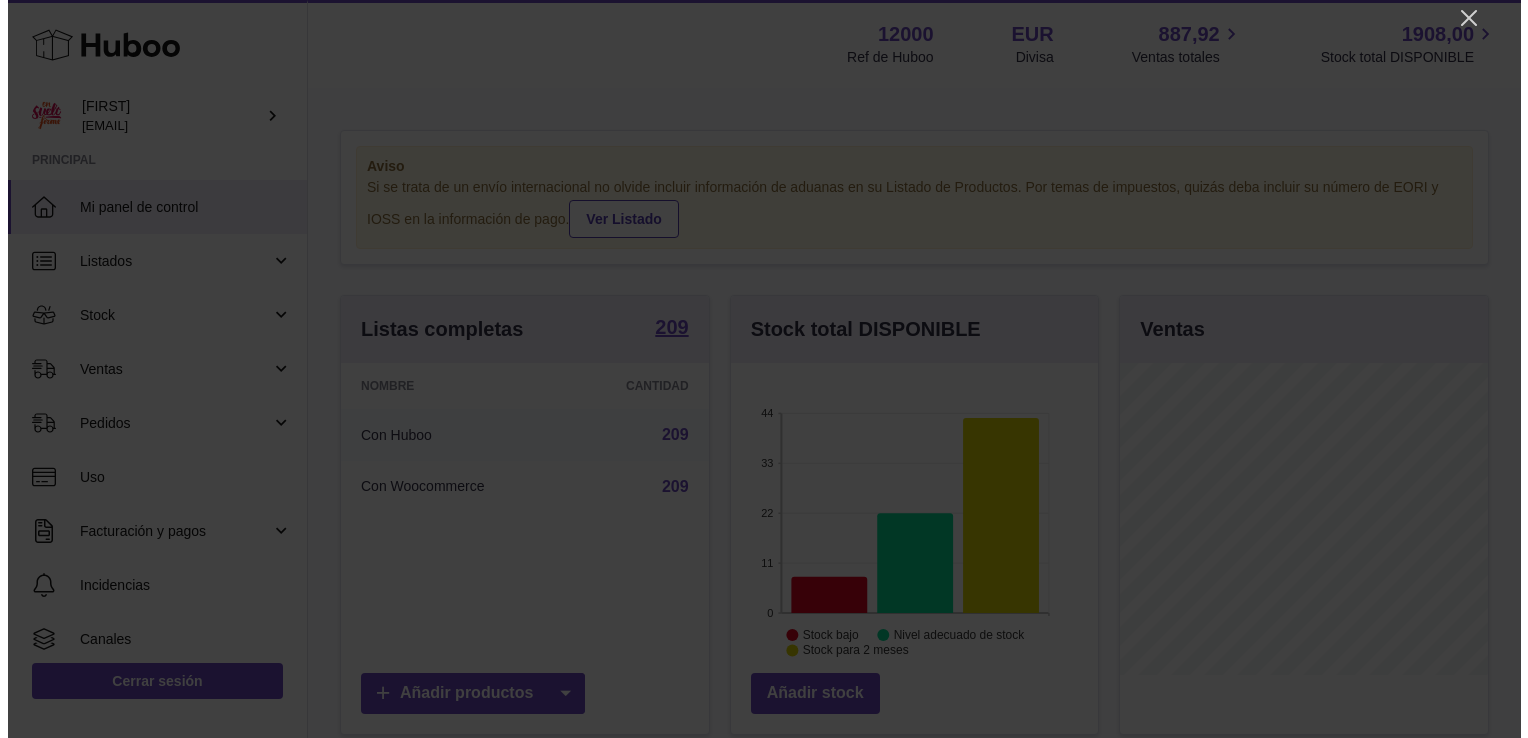 scroll, scrollTop: 0, scrollLeft: 0, axis: both 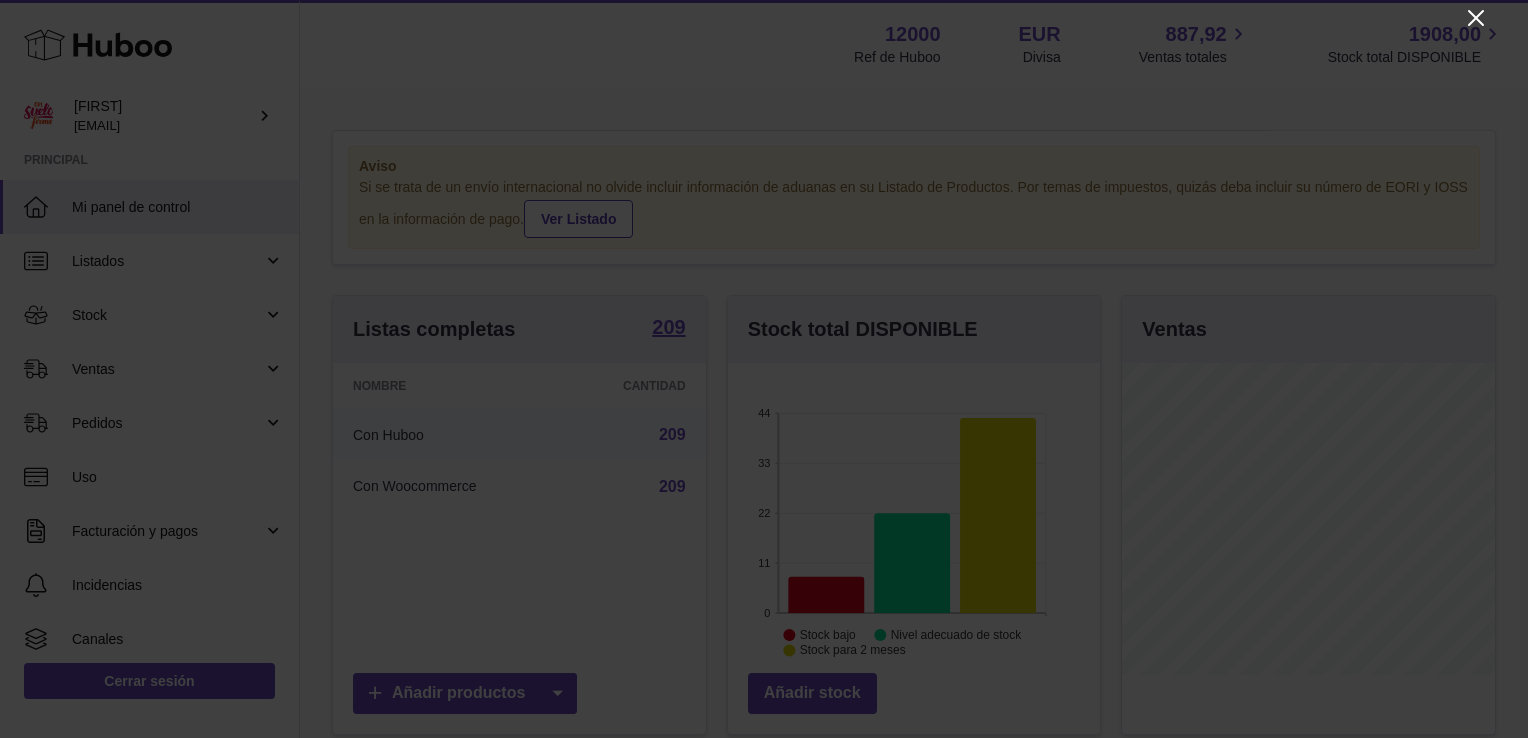 click 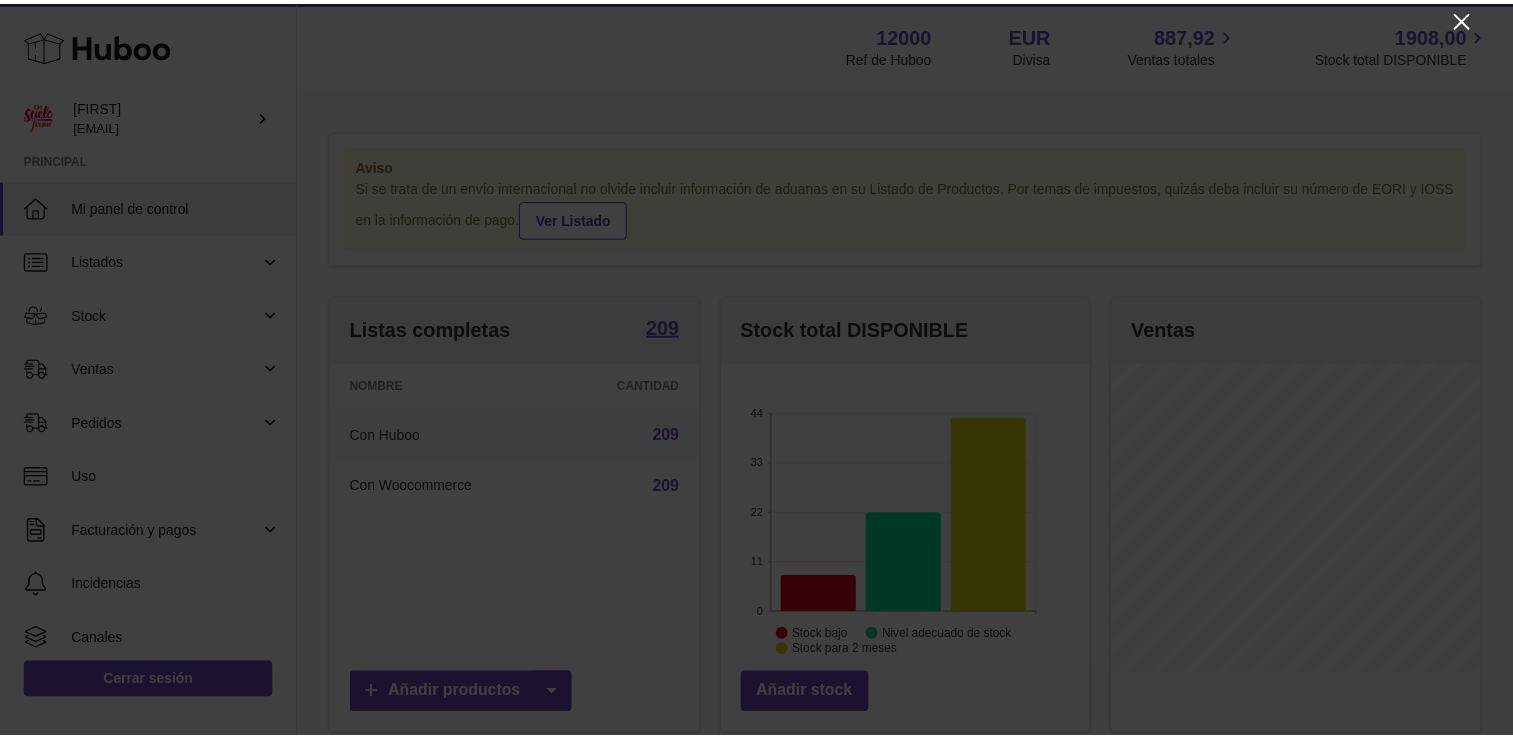 scroll, scrollTop: 312, scrollLeft: 368, axis: both 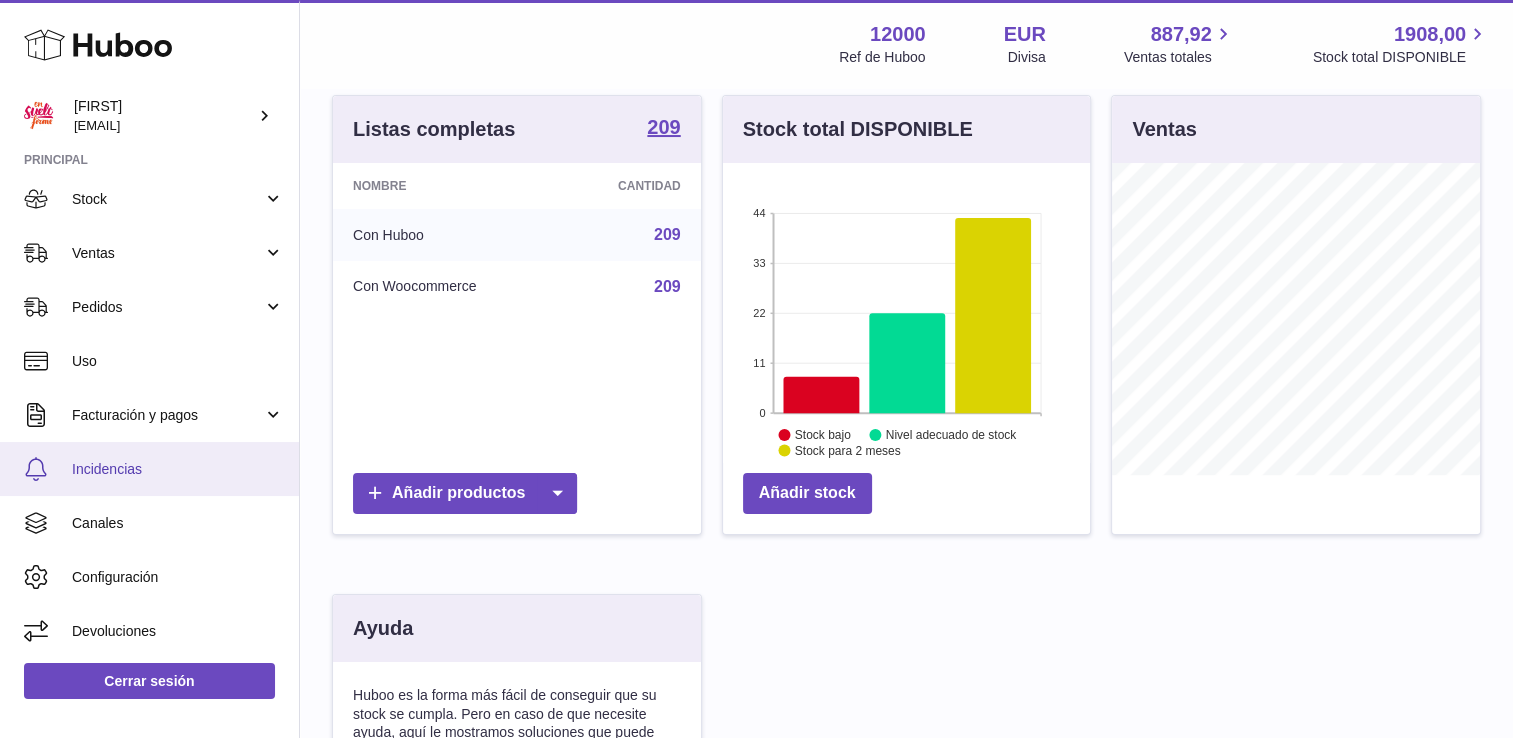 click on "Incidencias" at bounding box center (178, 469) 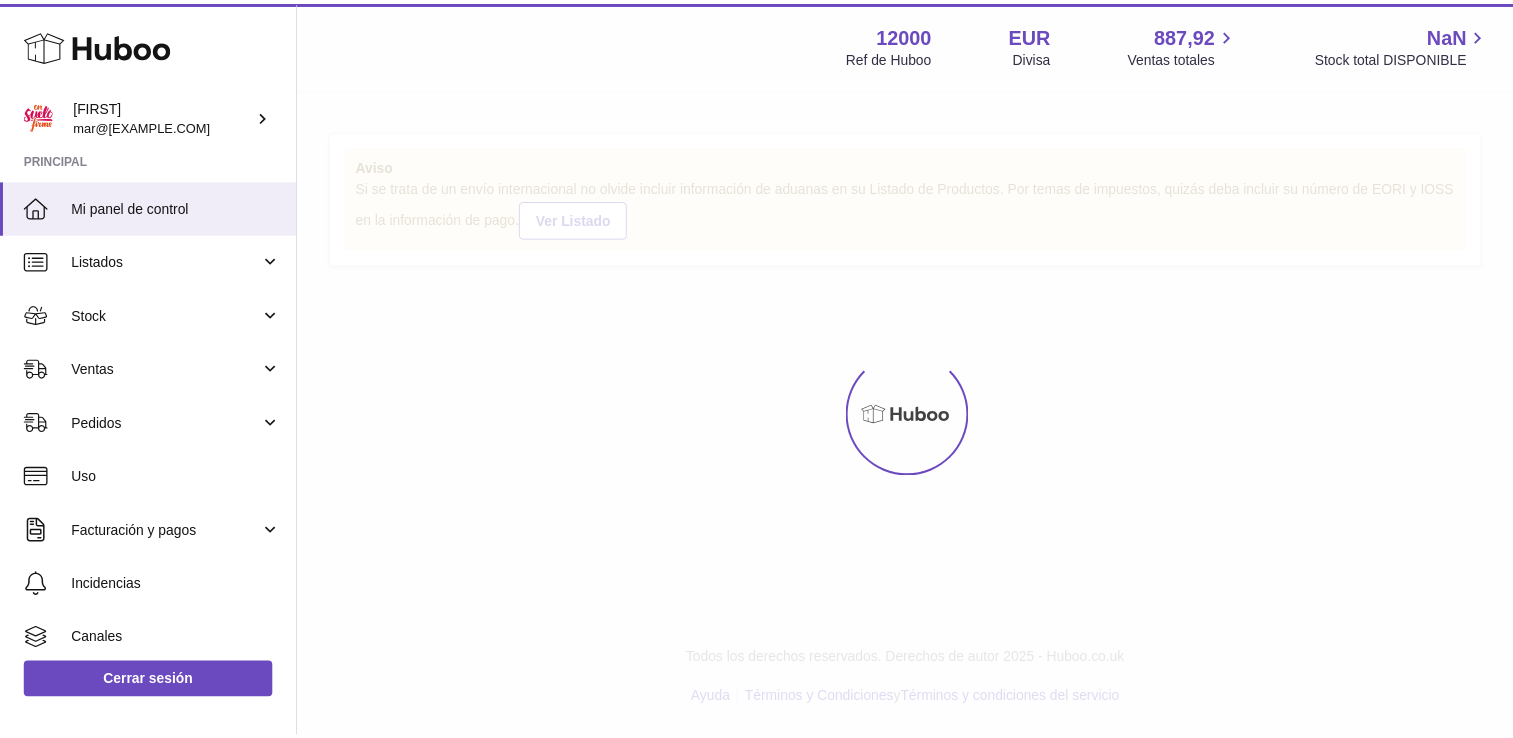 scroll, scrollTop: 0, scrollLeft: 0, axis: both 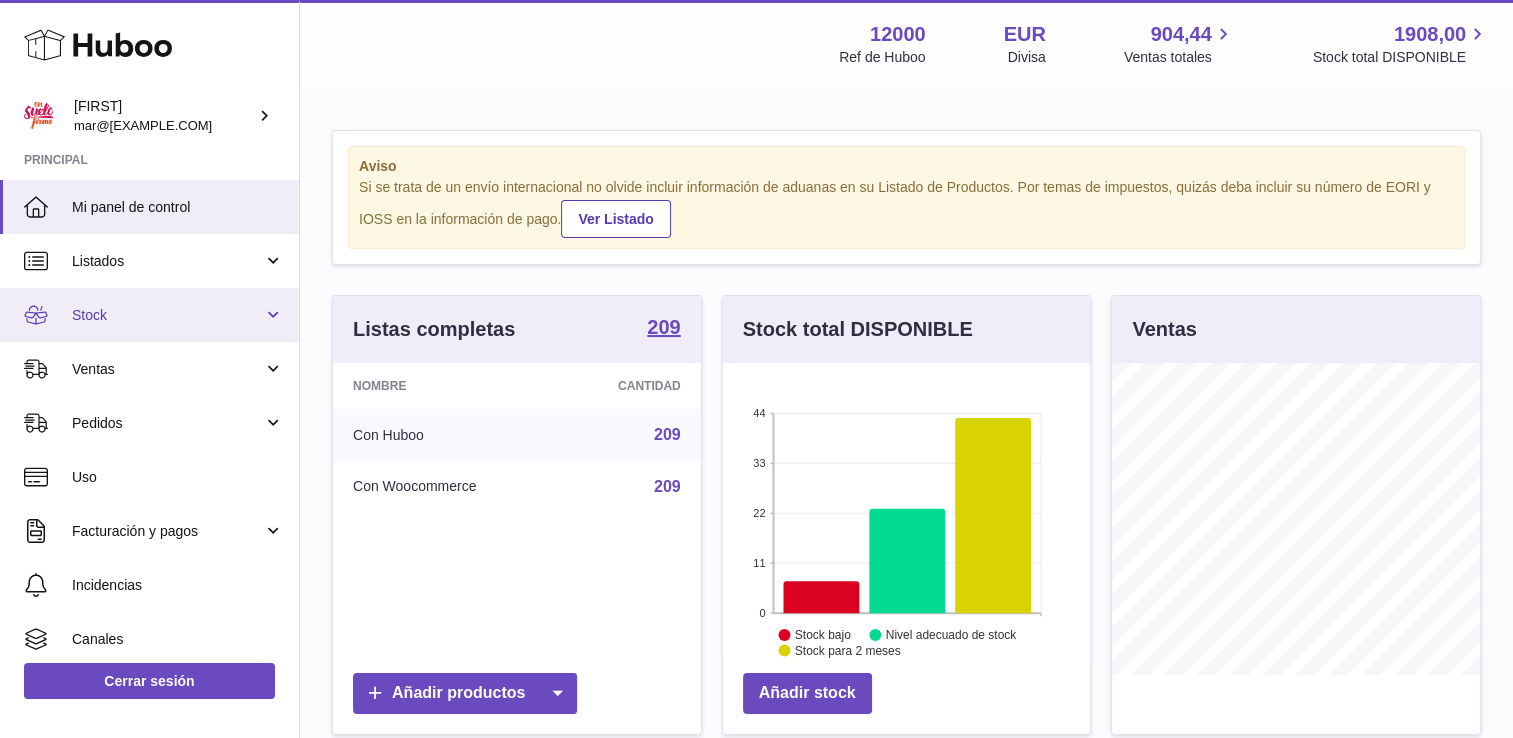 click on "Stock" at bounding box center (167, 315) 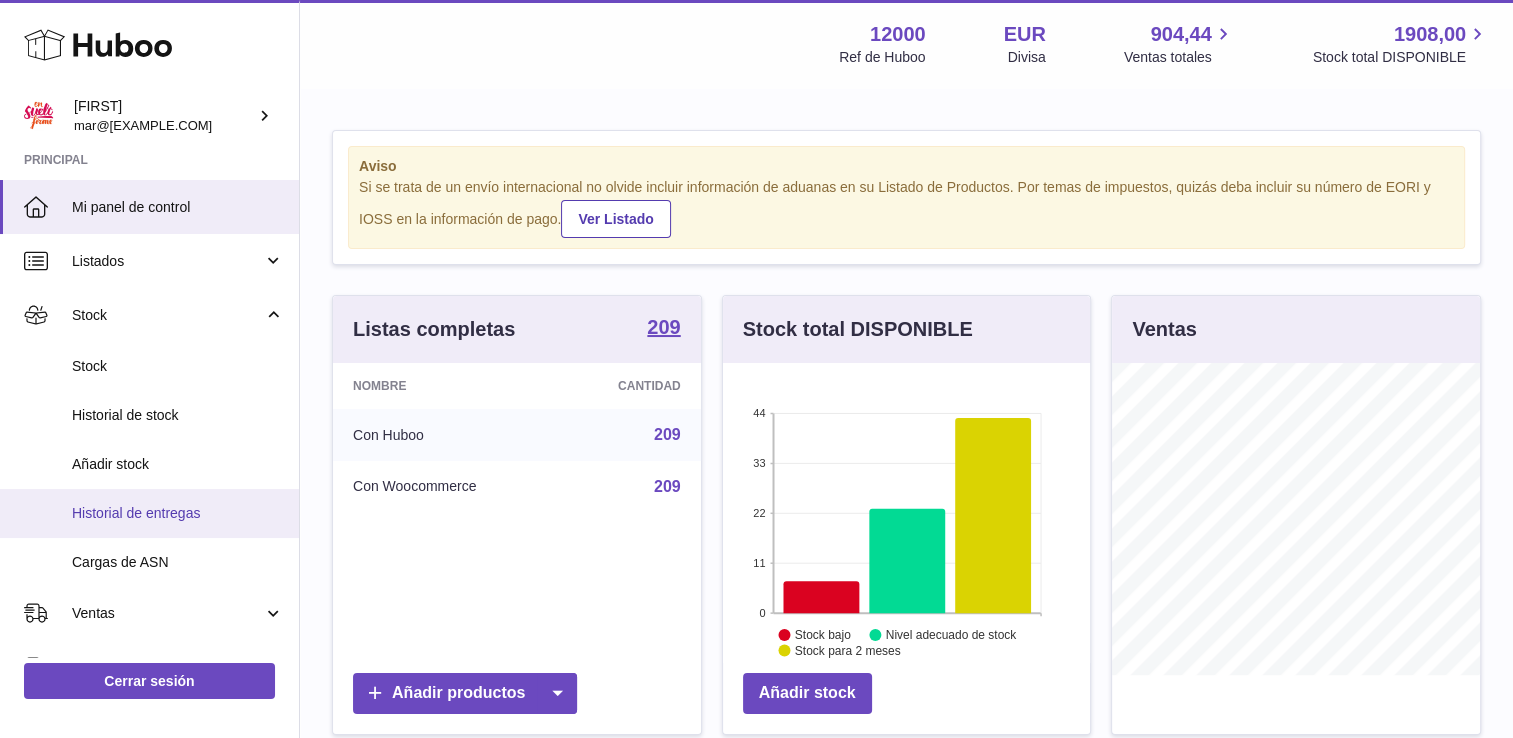 click on "Historial de entregas" at bounding box center (178, 513) 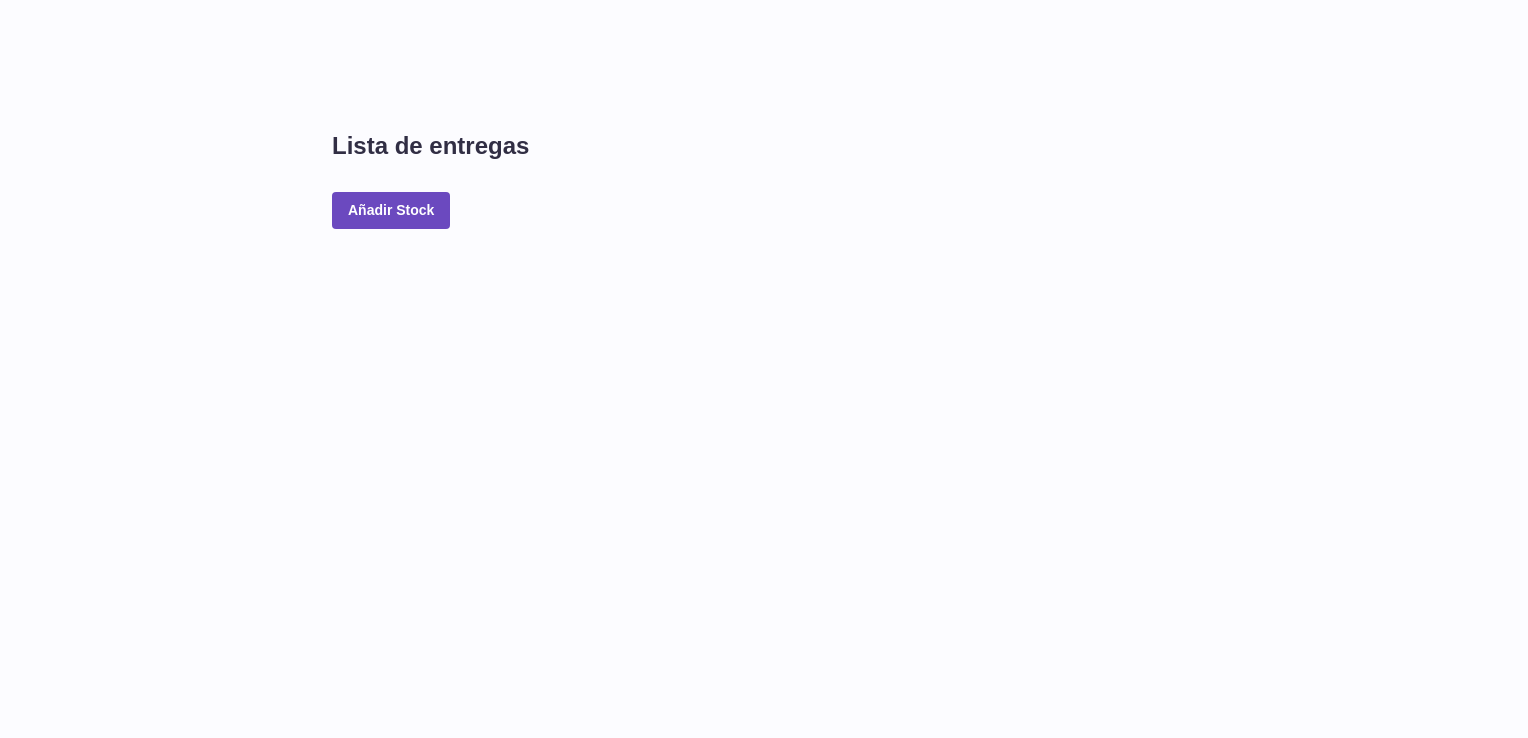 scroll, scrollTop: 0, scrollLeft: 0, axis: both 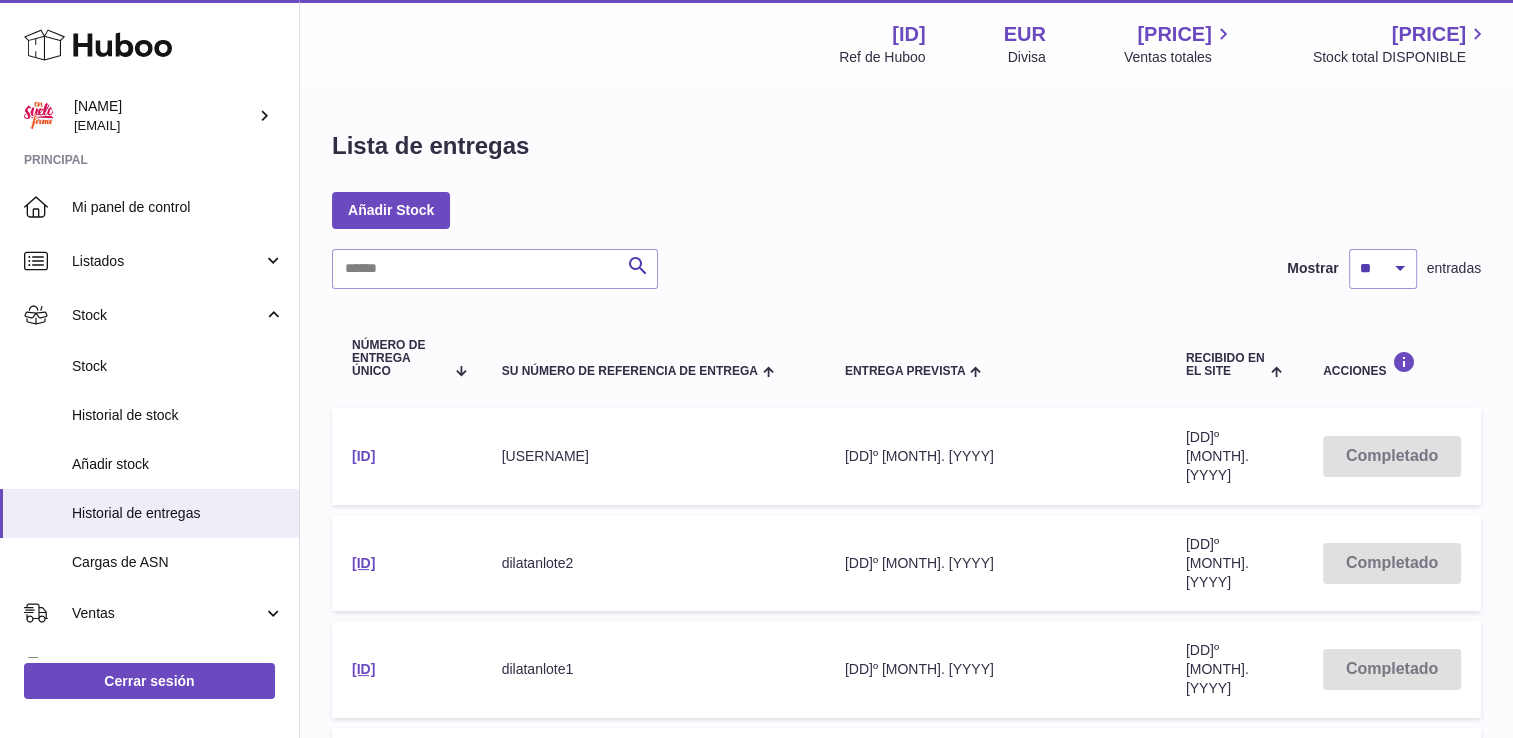 click on "12000-199120" at bounding box center (363, 456) 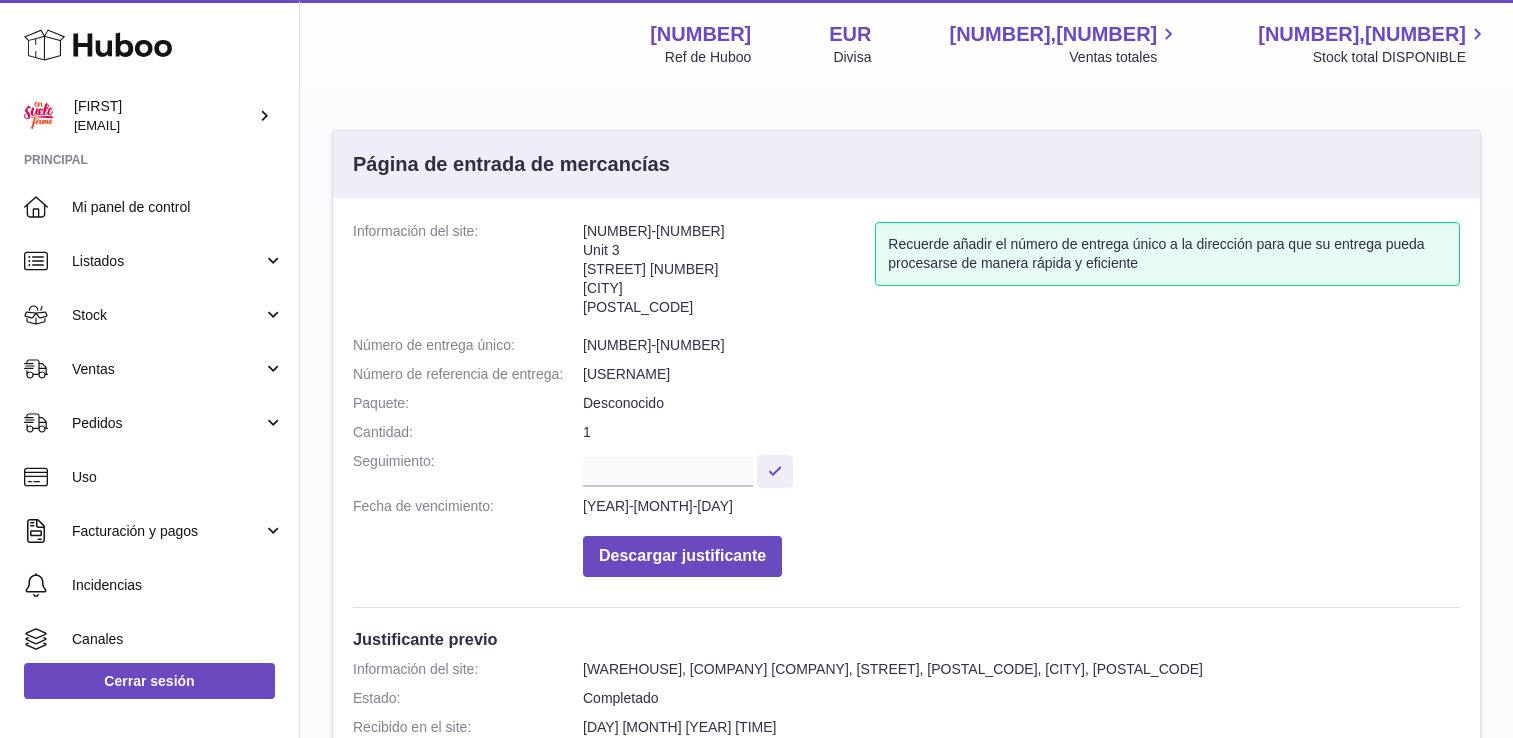 scroll, scrollTop: 0, scrollLeft: 0, axis: both 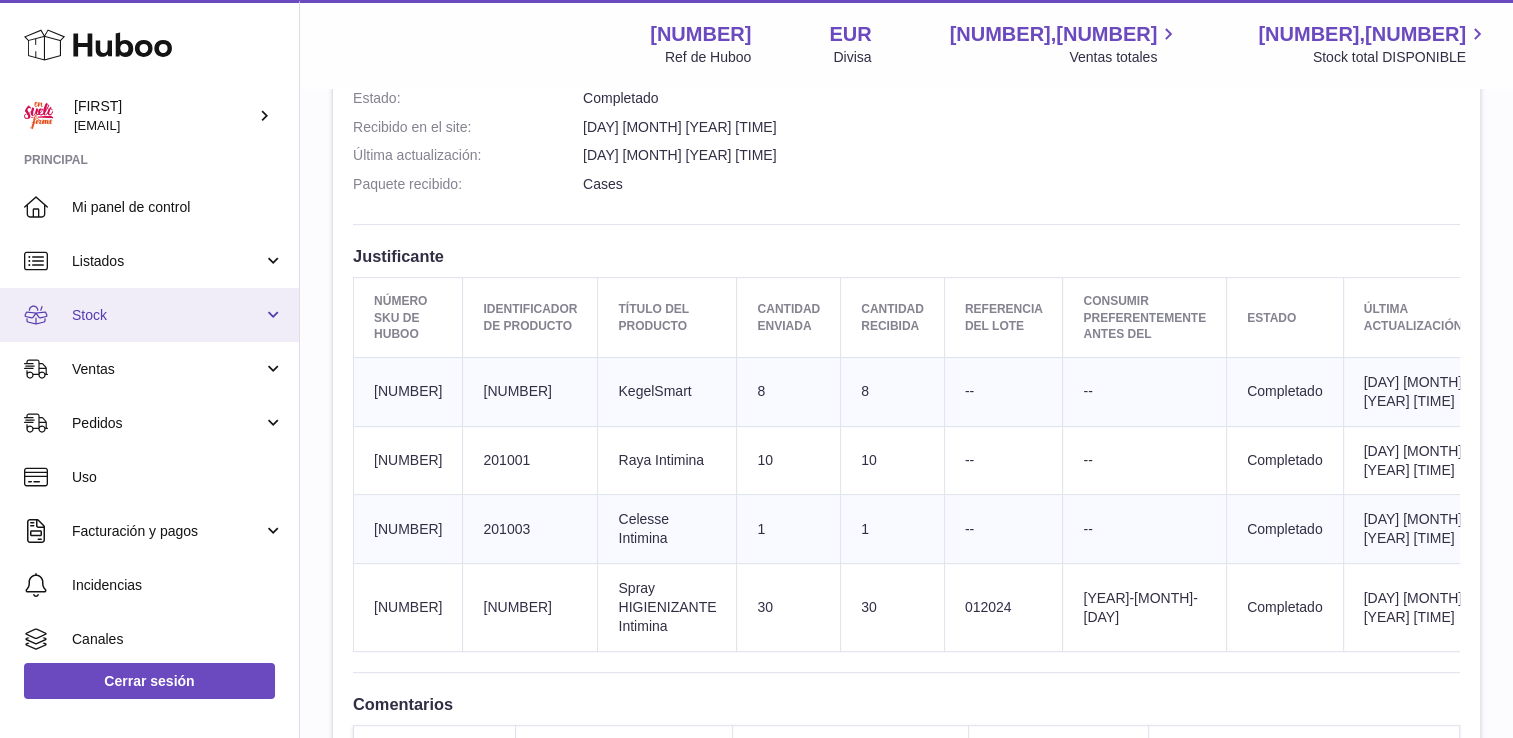 click on "Stock" at bounding box center (167, 315) 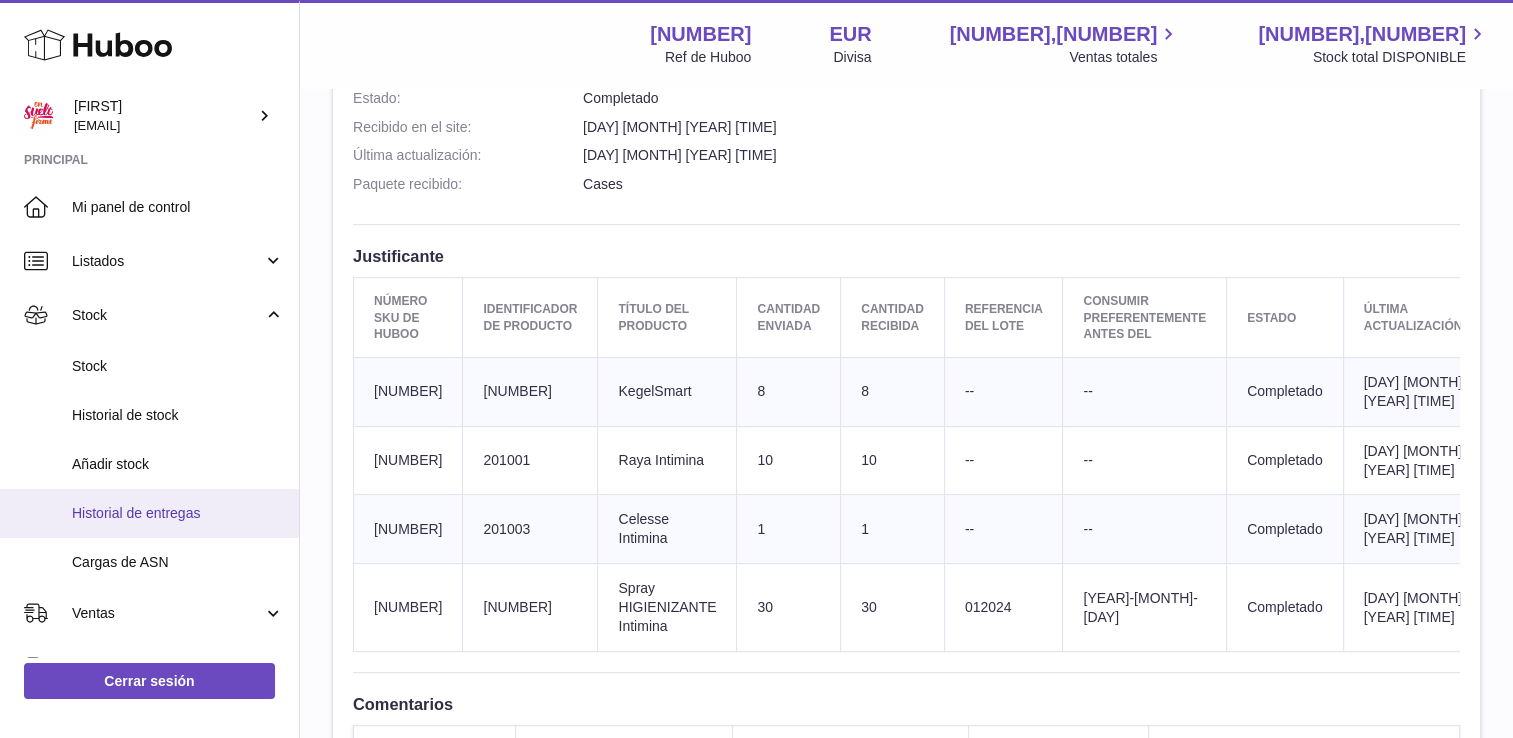 click on "Historial de entregas" at bounding box center (178, 513) 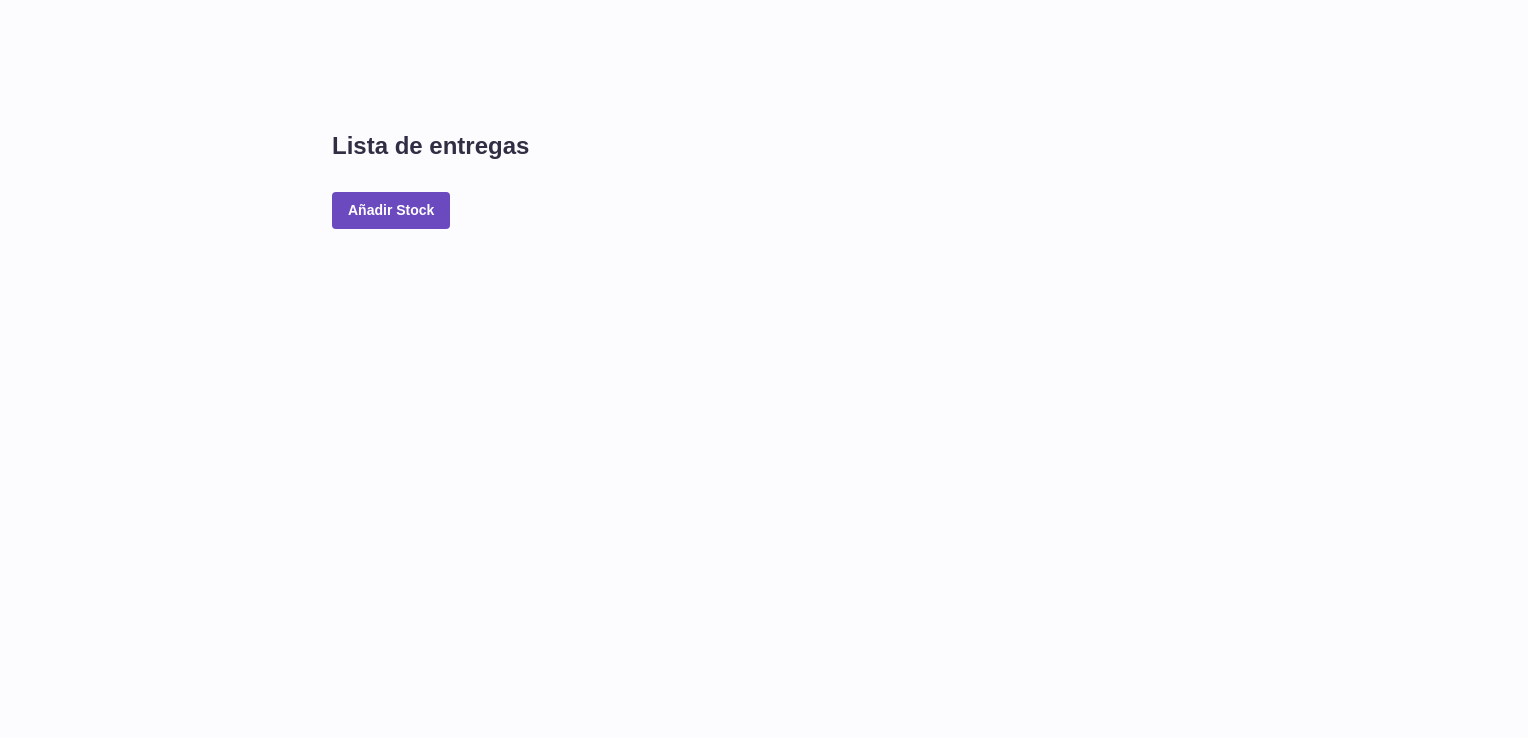 scroll, scrollTop: 0, scrollLeft: 0, axis: both 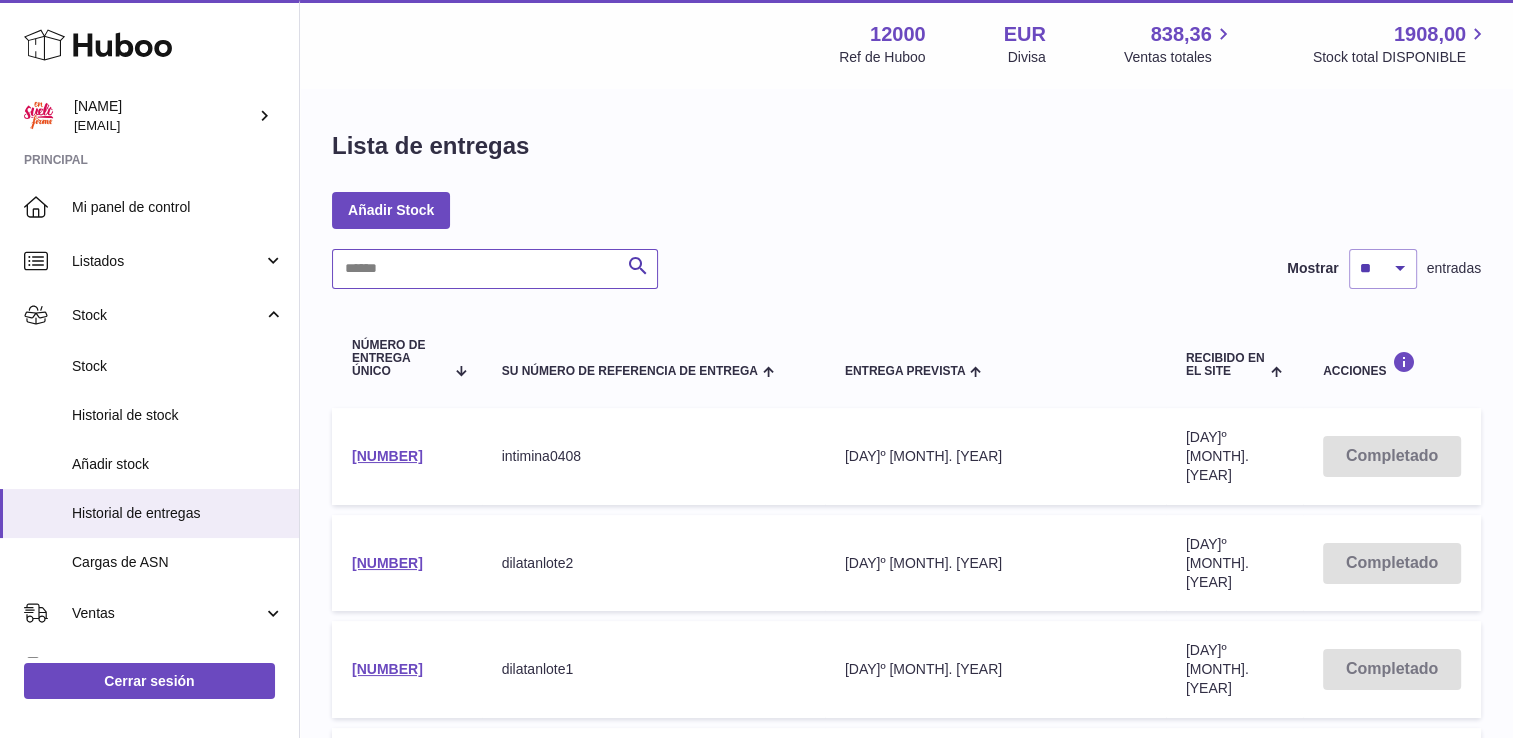 click at bounding box center [495, 269] 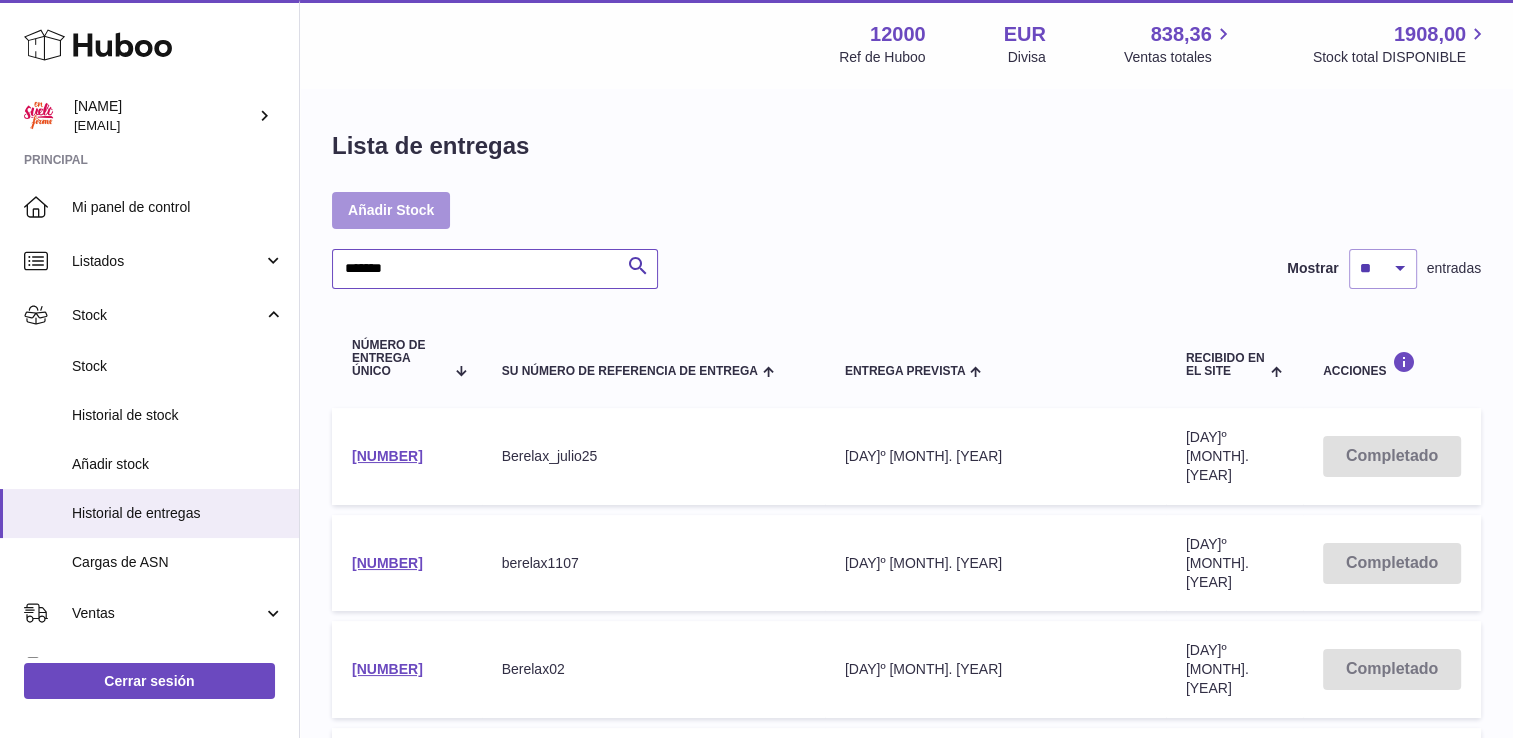 type on "*******" 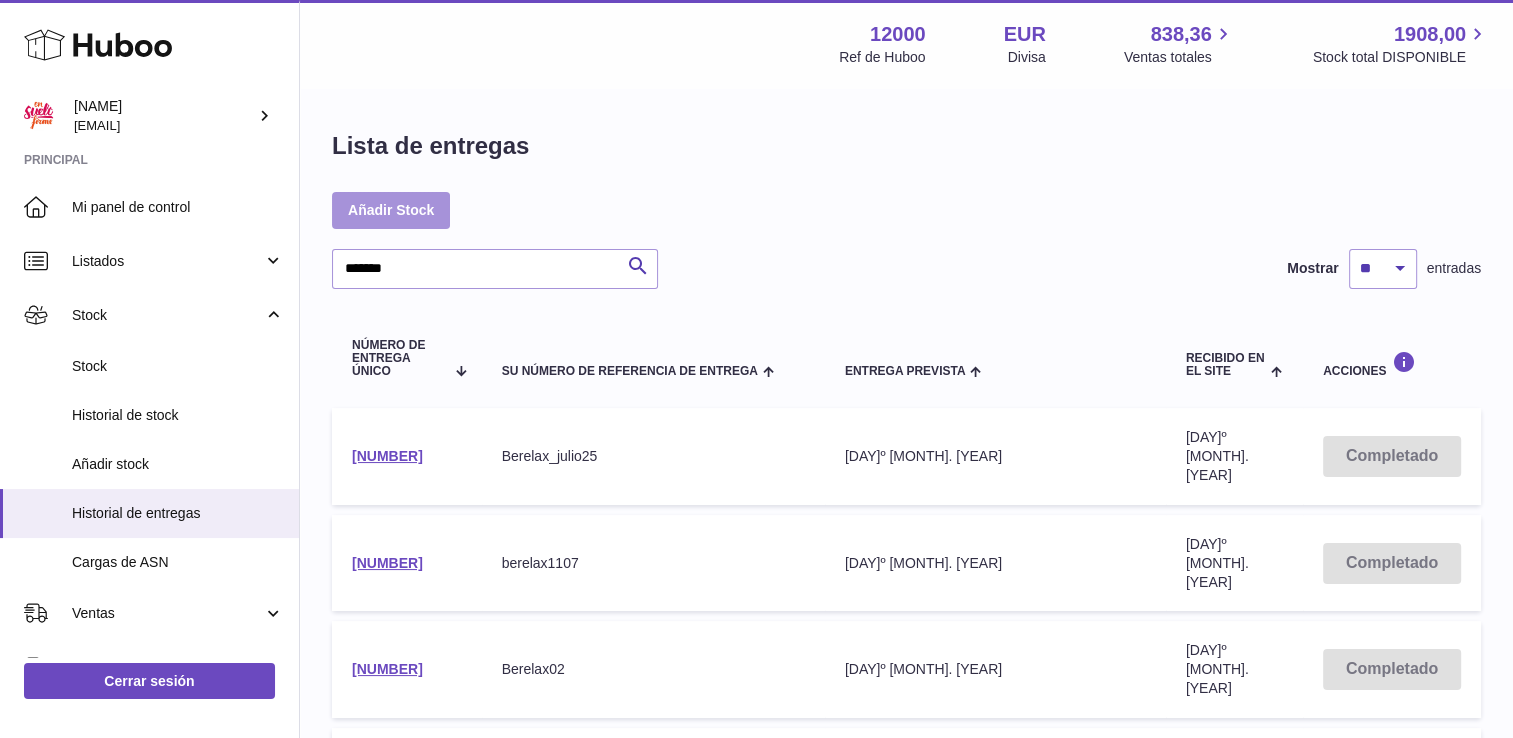 click on "Añadir Stock" at bounding box center (391, 210) 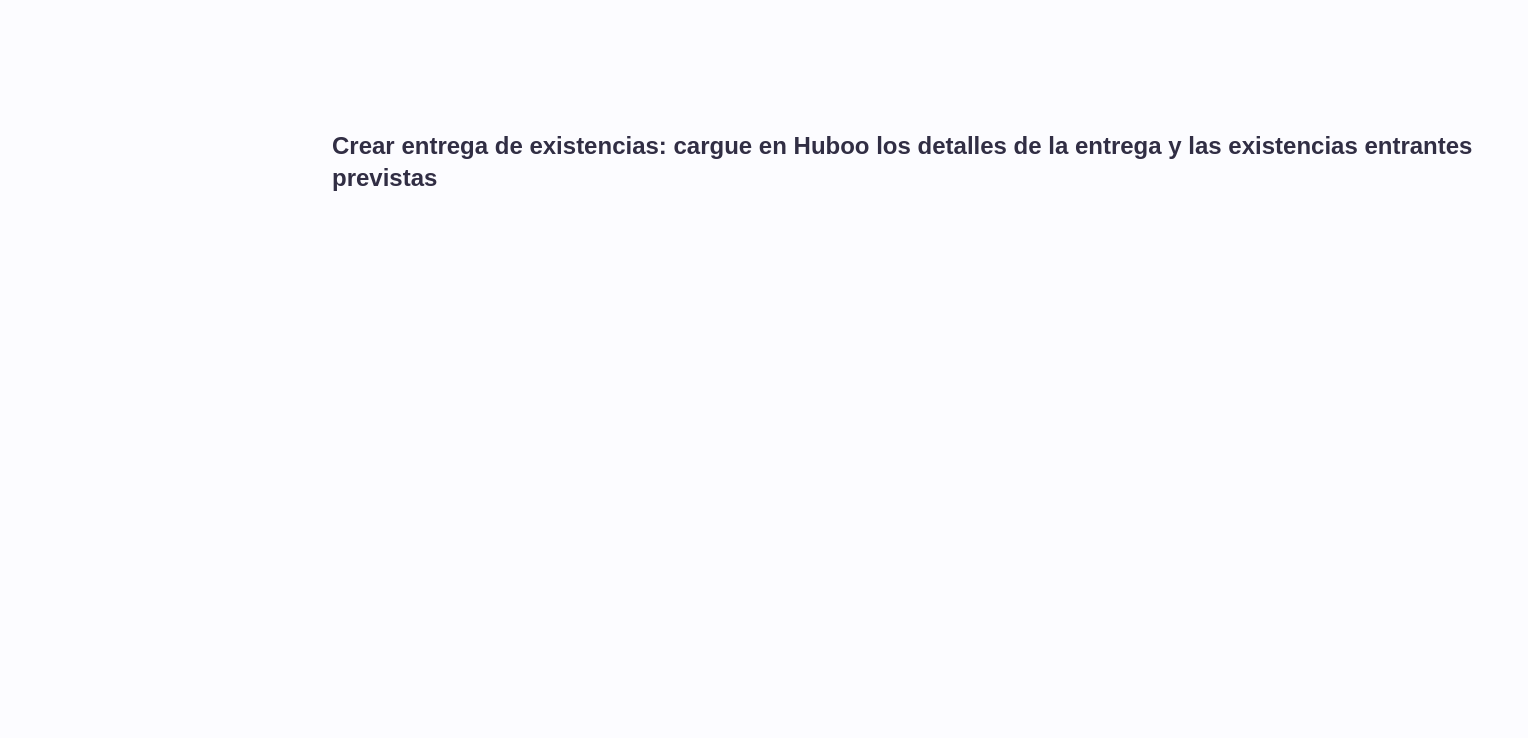 scroll, scrollTop: 0, scrollLeft: 0, axis: both 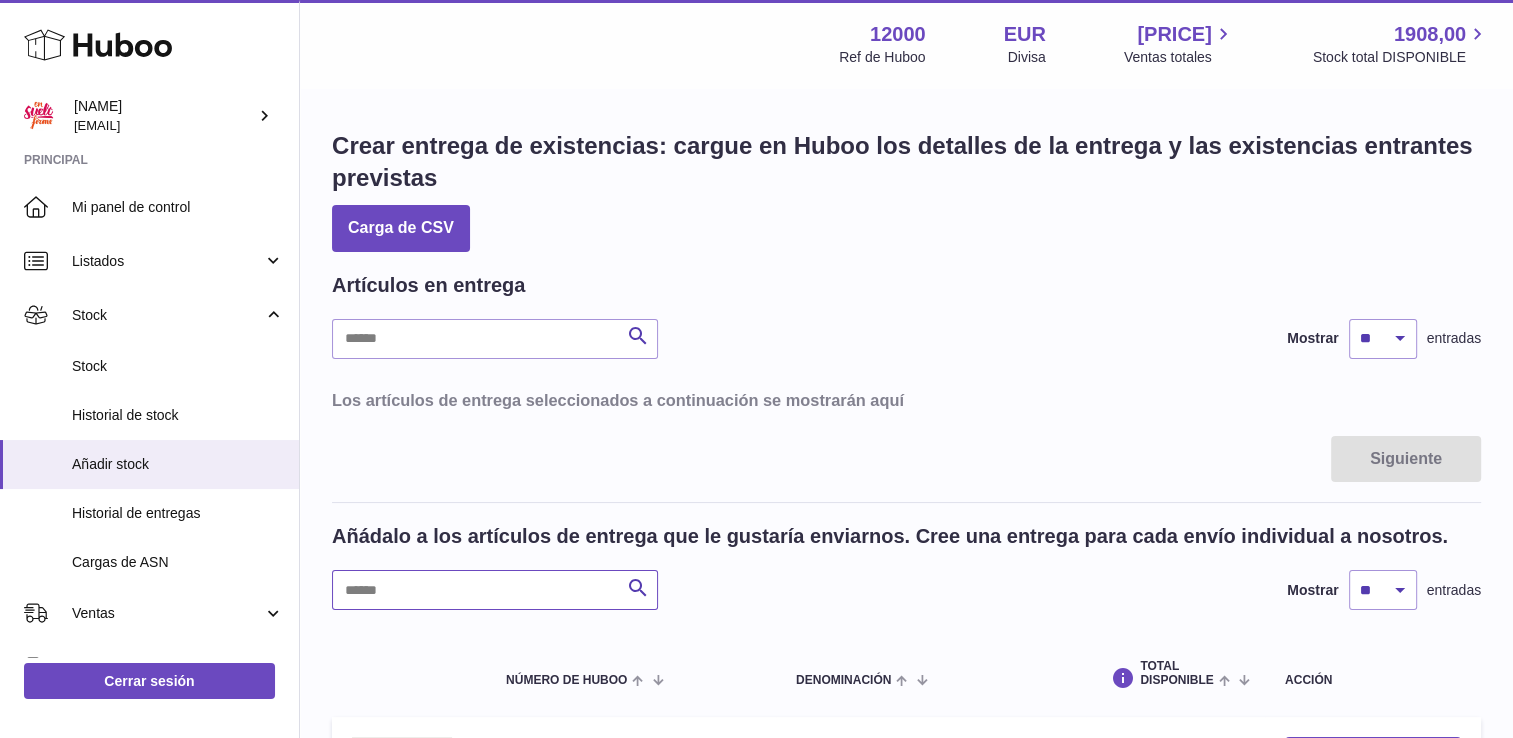 click at bounding box center [495, 590] 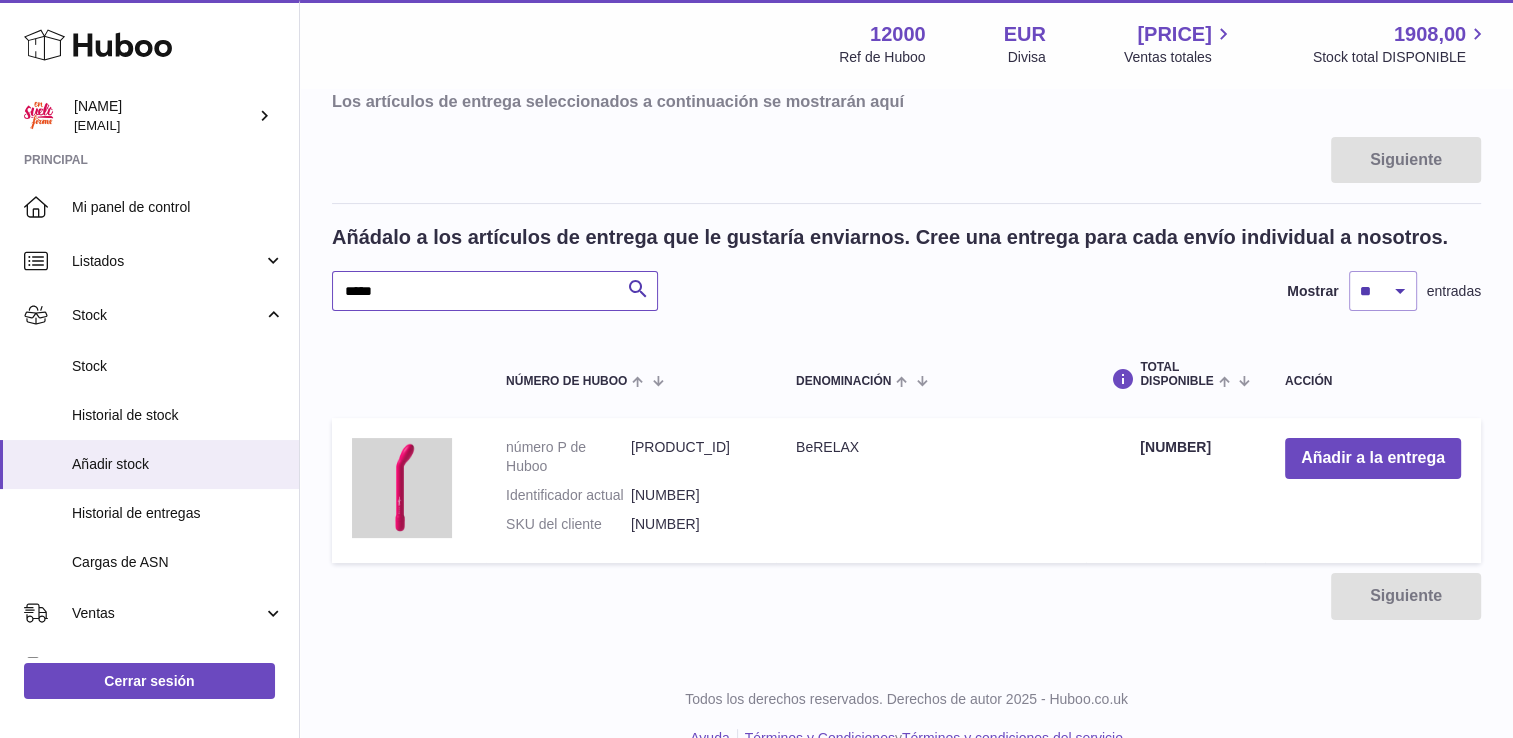 scroll, scrollTop: 300, scrollLeft: 0, axis: vertical 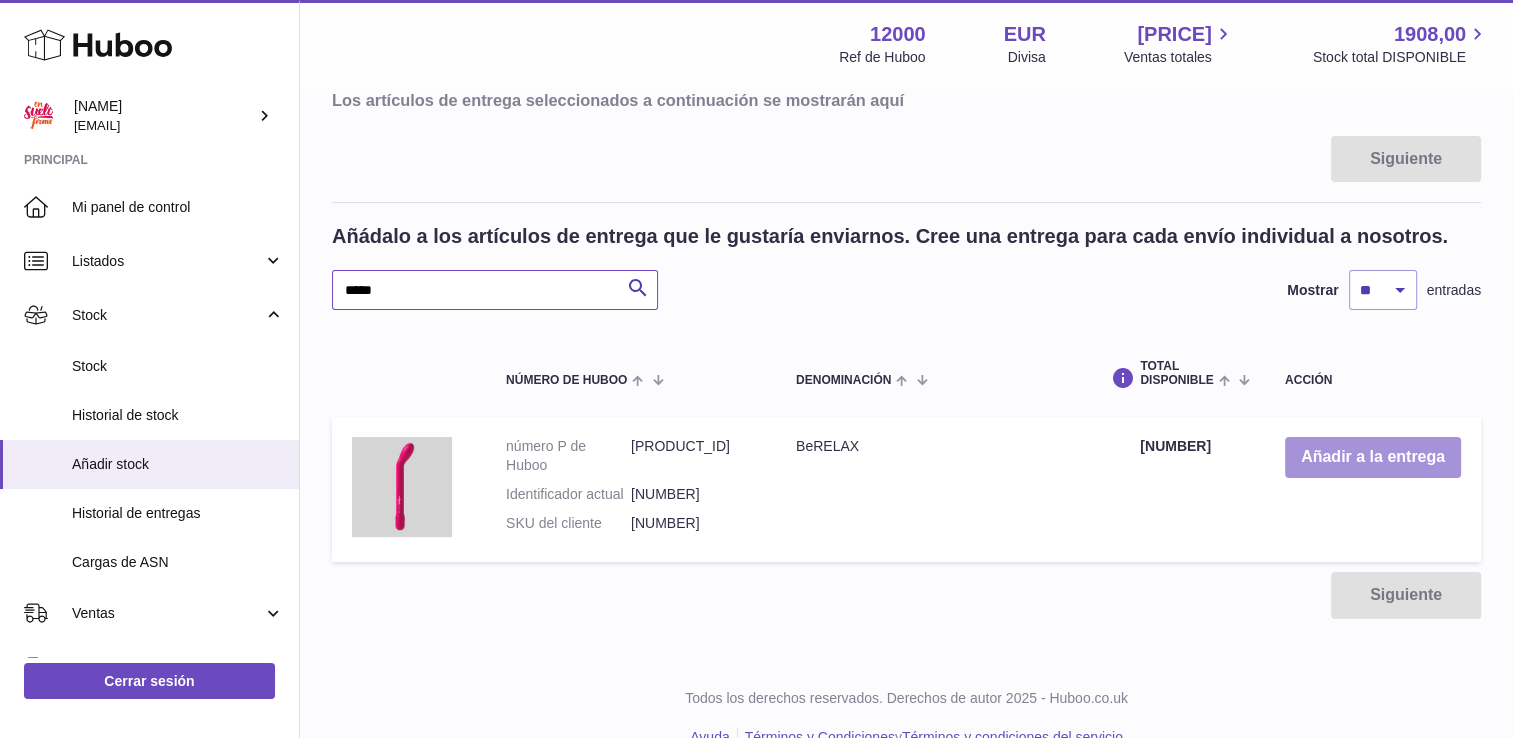 type on "*****" 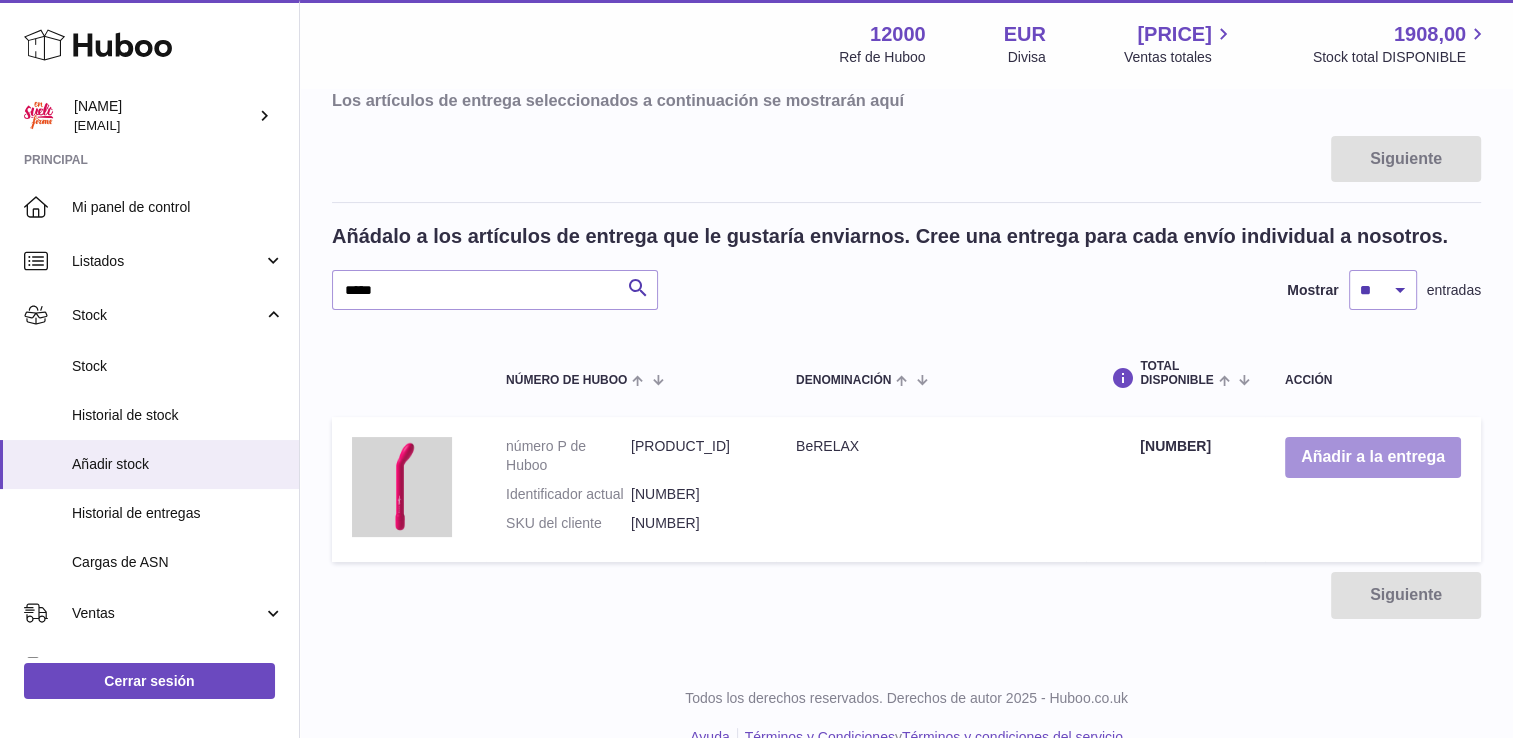 click on "Añadir a la entrega" at bounding box center [1373, 457] 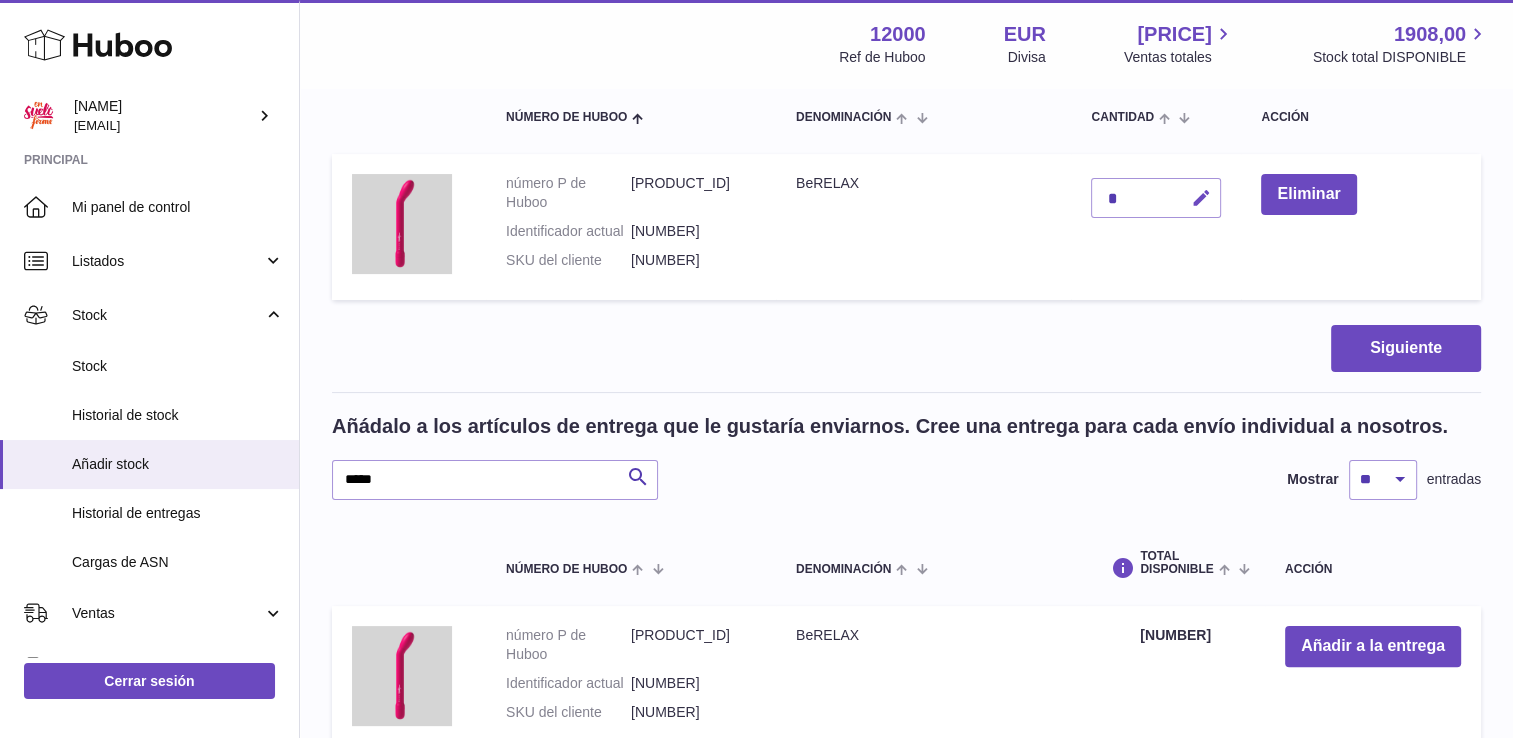 click at bounding box center (1200, 198) 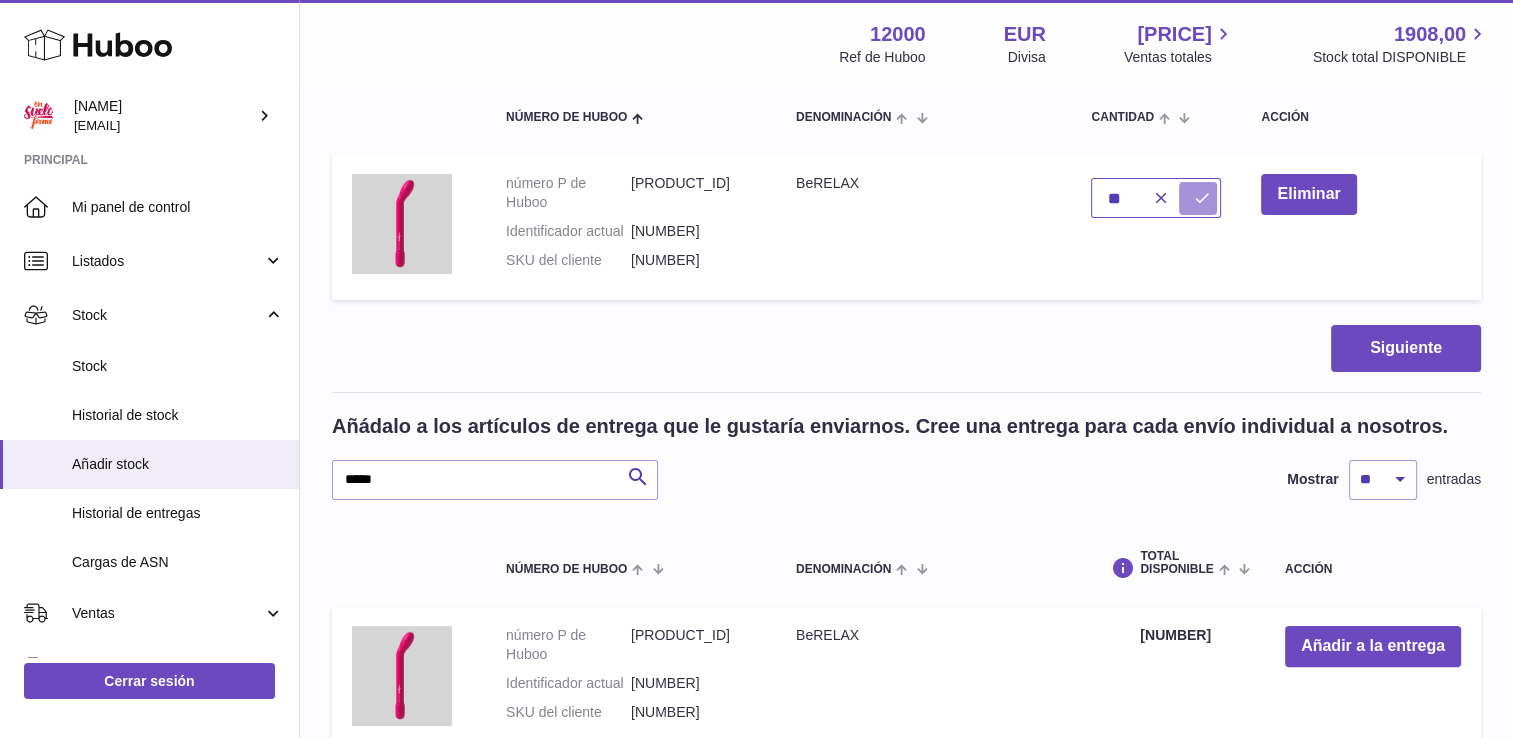 type on "**" 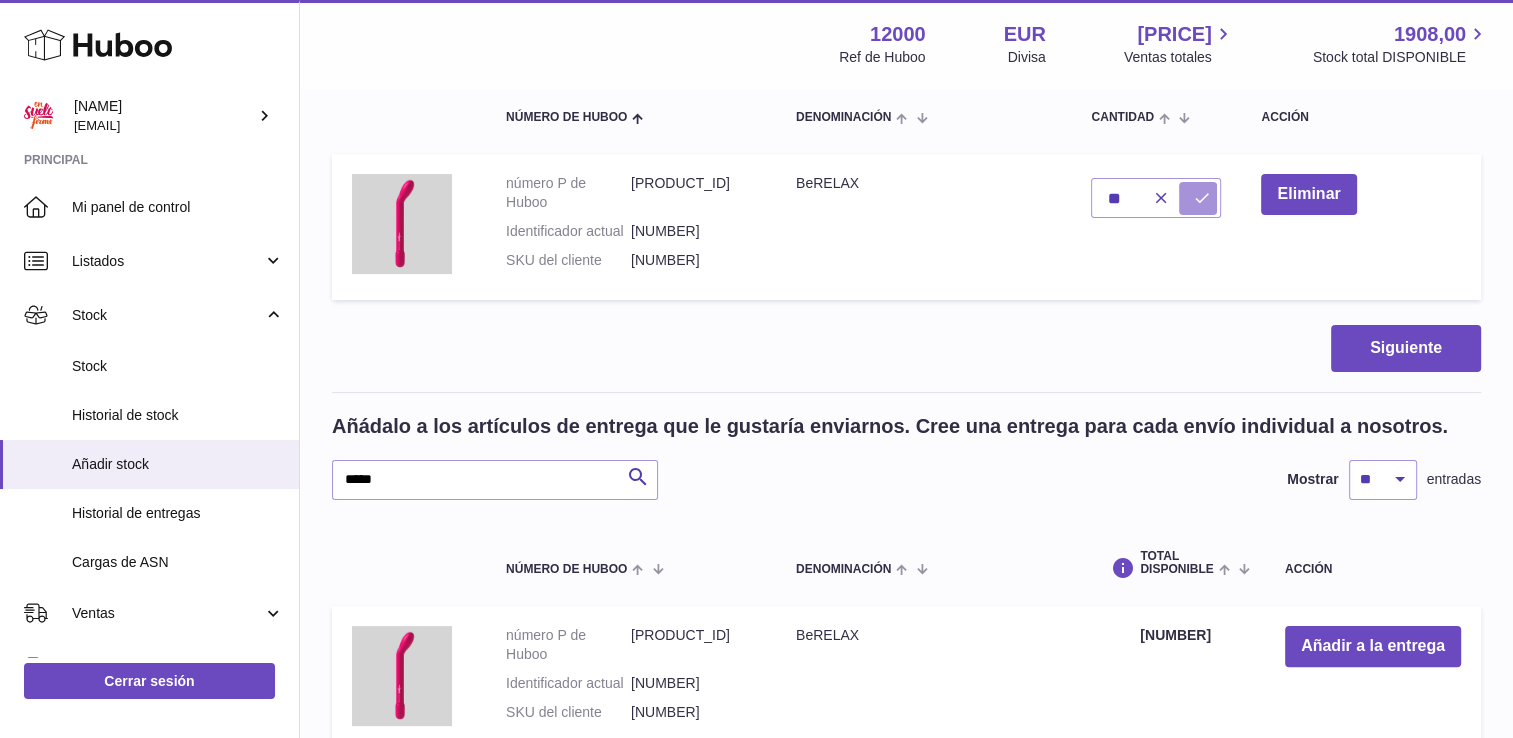 click at bounding box center [1198, 198] 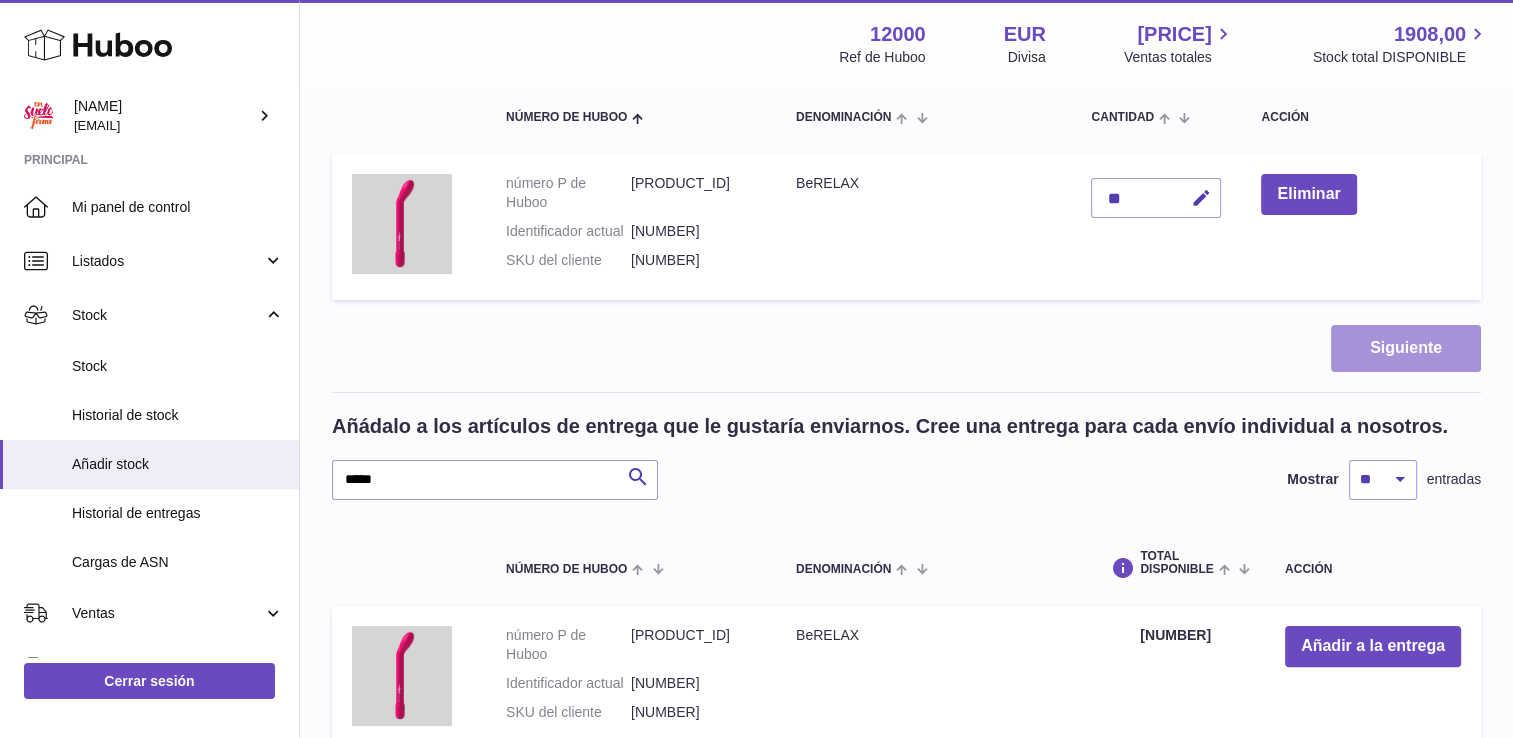 click on "Siguiente" at bounding box center (1406, 348) 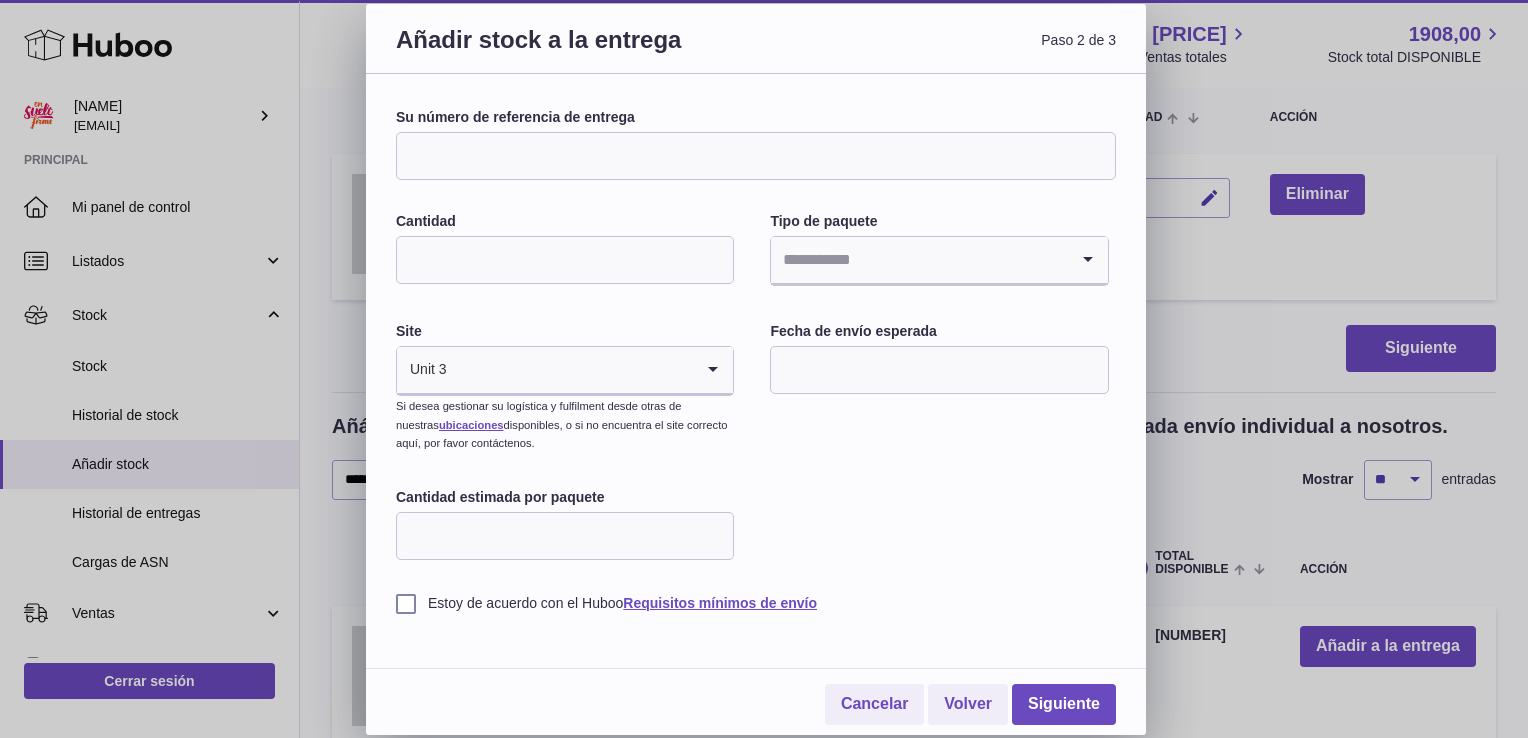 click on "Su número de referencia de entrega" at bounding box center (756, 156) 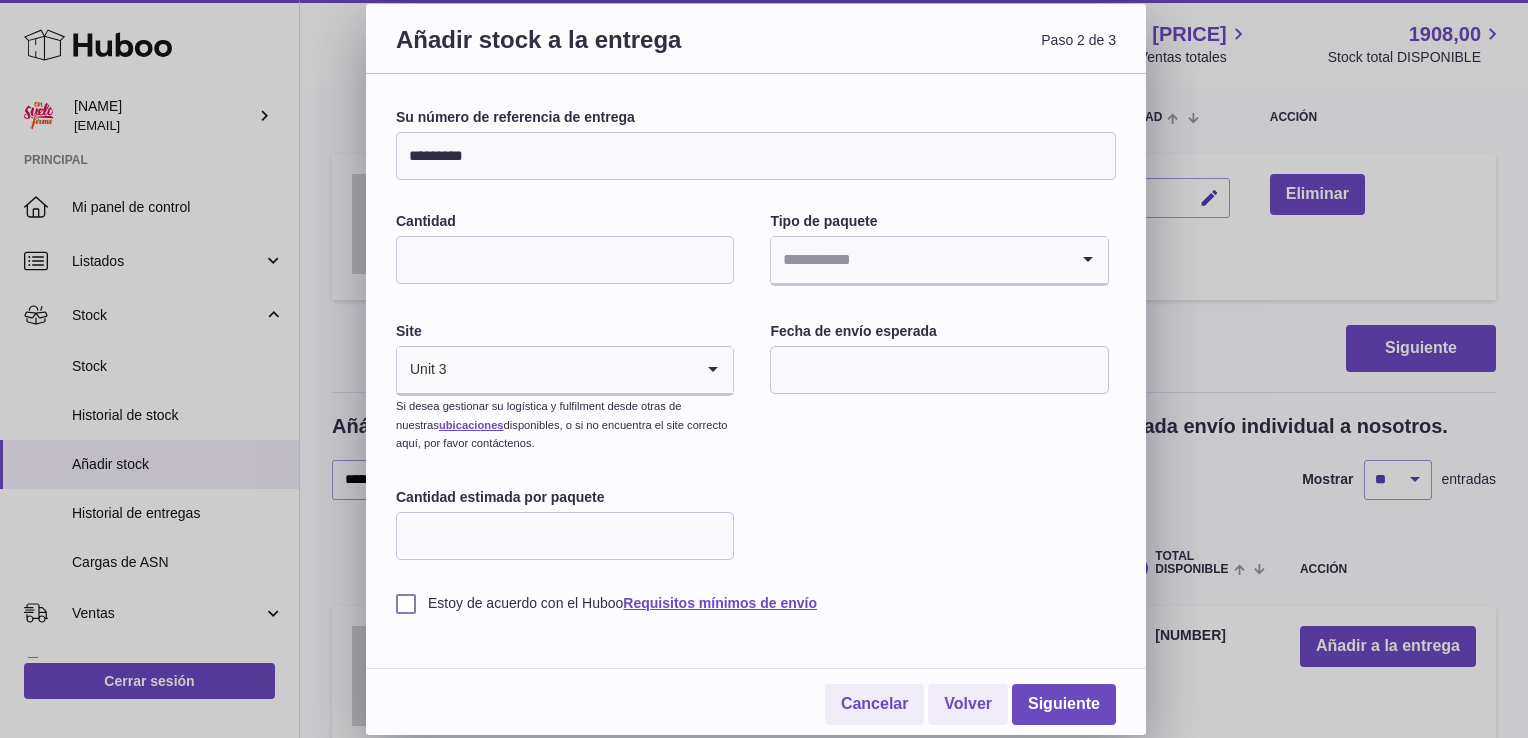 type on "*********" 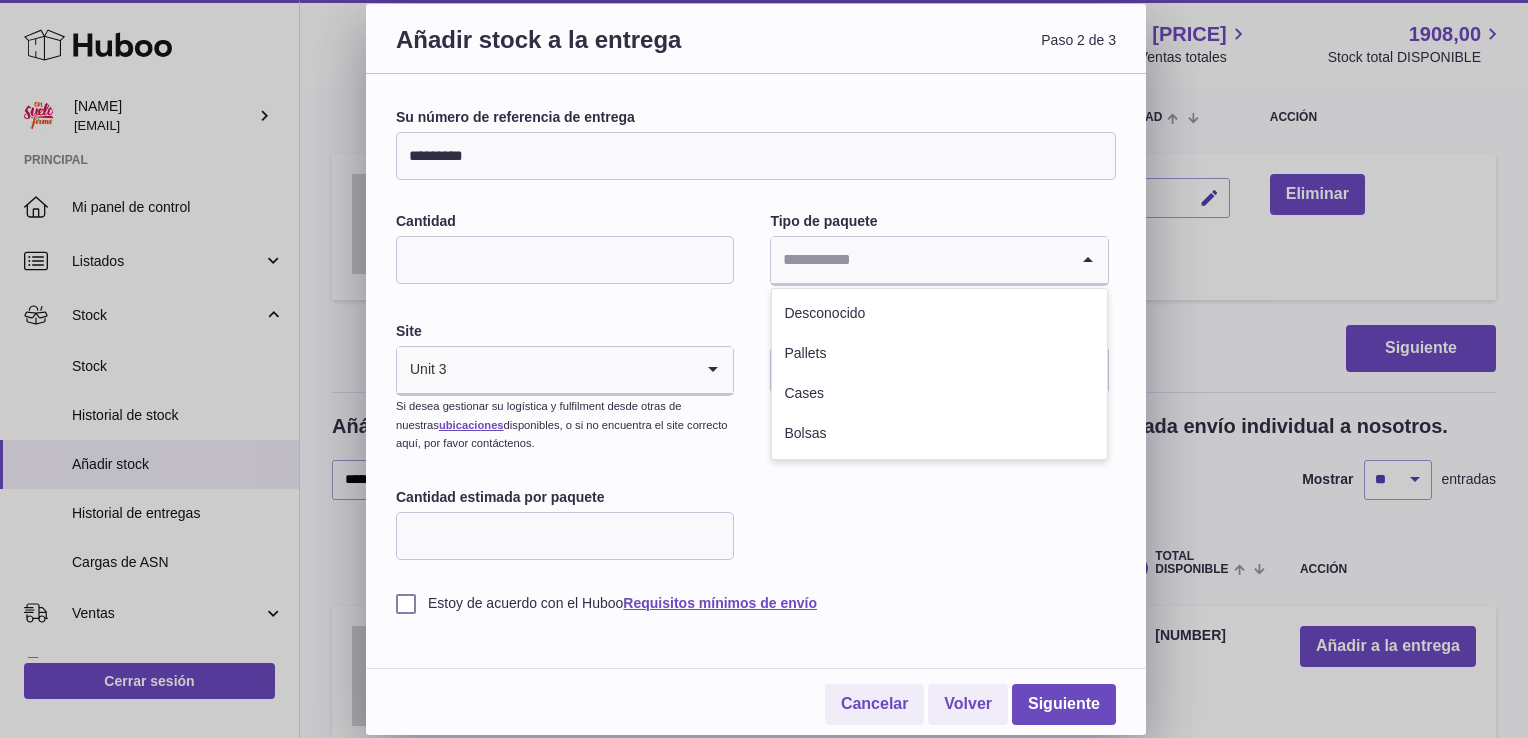 click at bounding box center [919, 260] 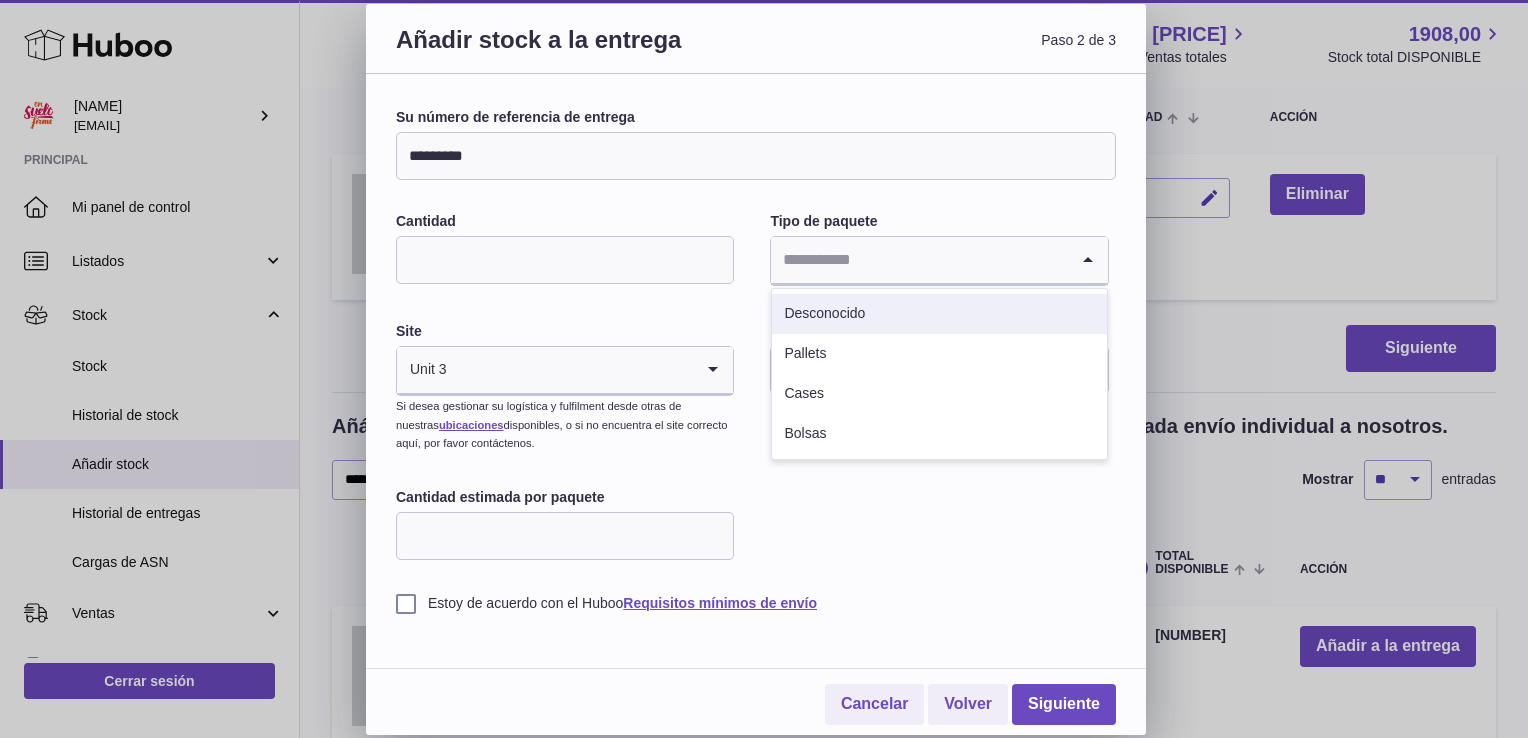click on "Desconocido" at bounding box center [939, 314] 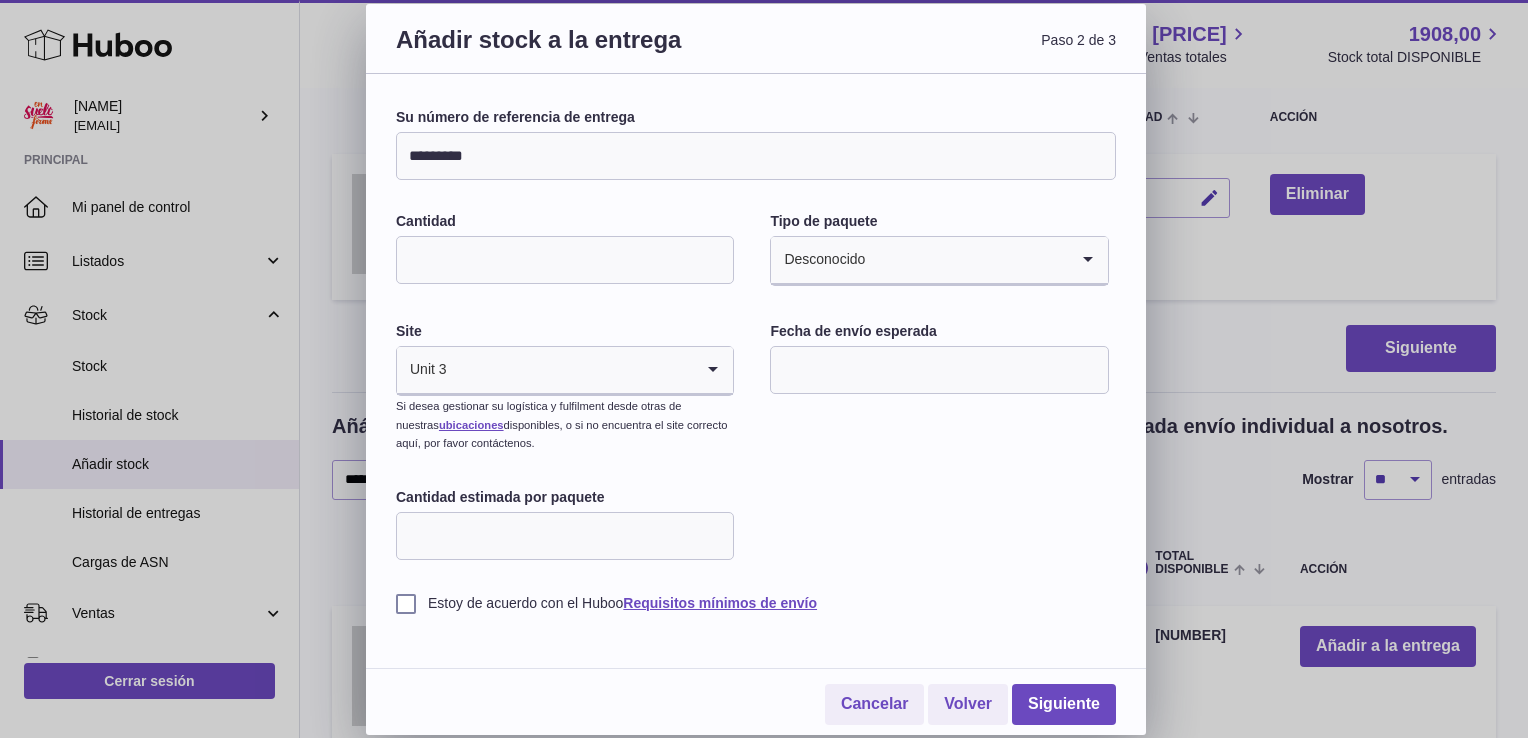 click at bounding box center (939, 370) 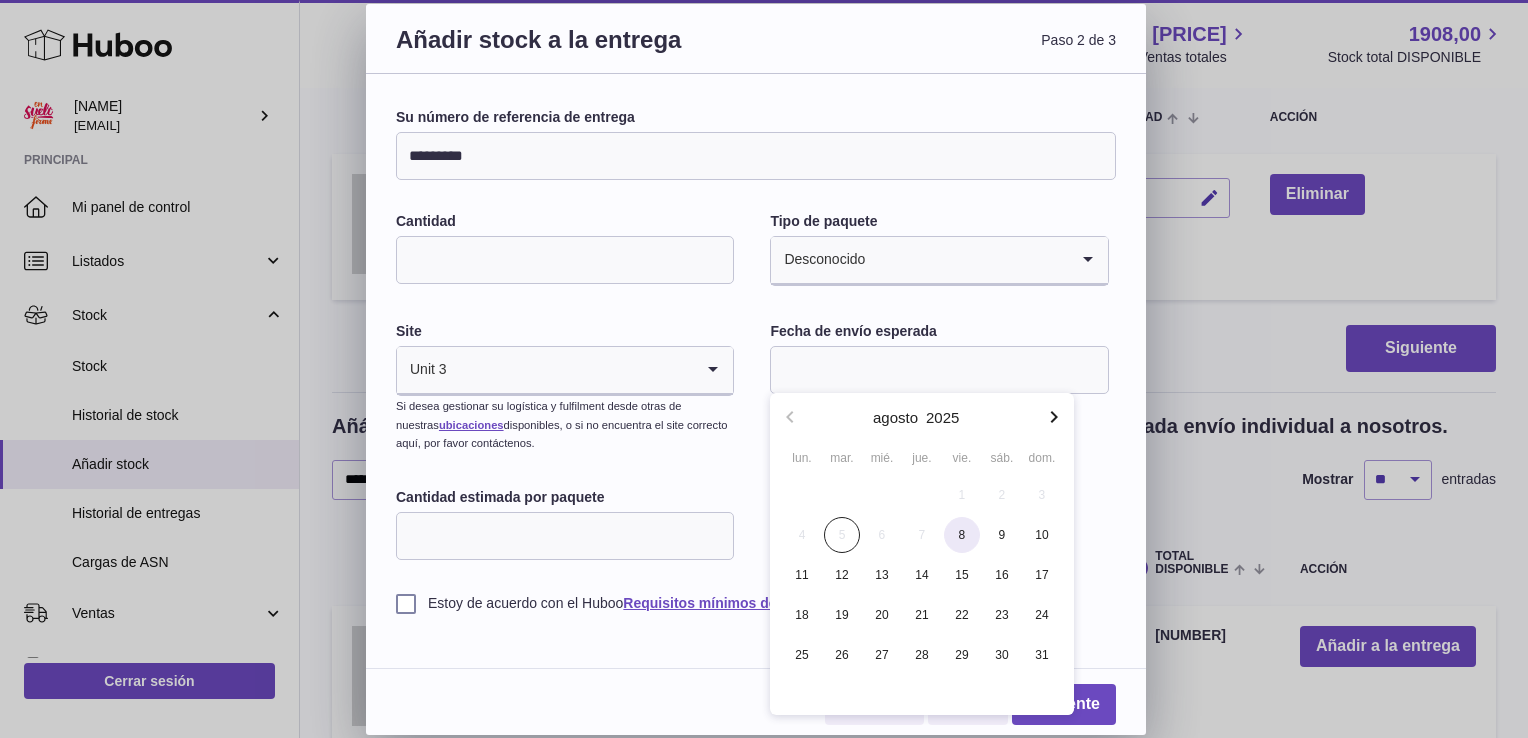 click on "8" at bounding box center [962, 535] 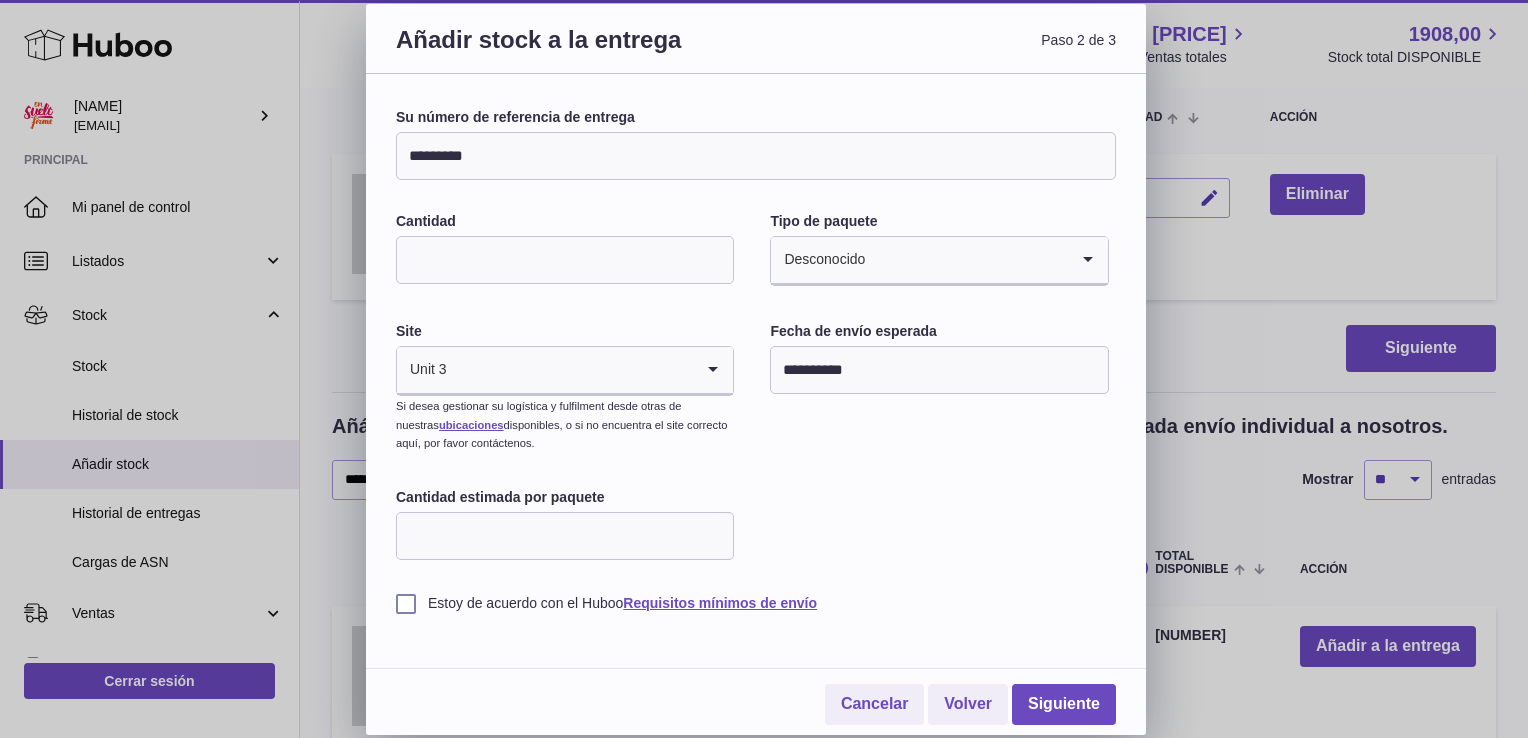 click on "Estoy de acuerdo con el Huboo
Requisitos mínimos de envío" at bounding box center [756, 603] 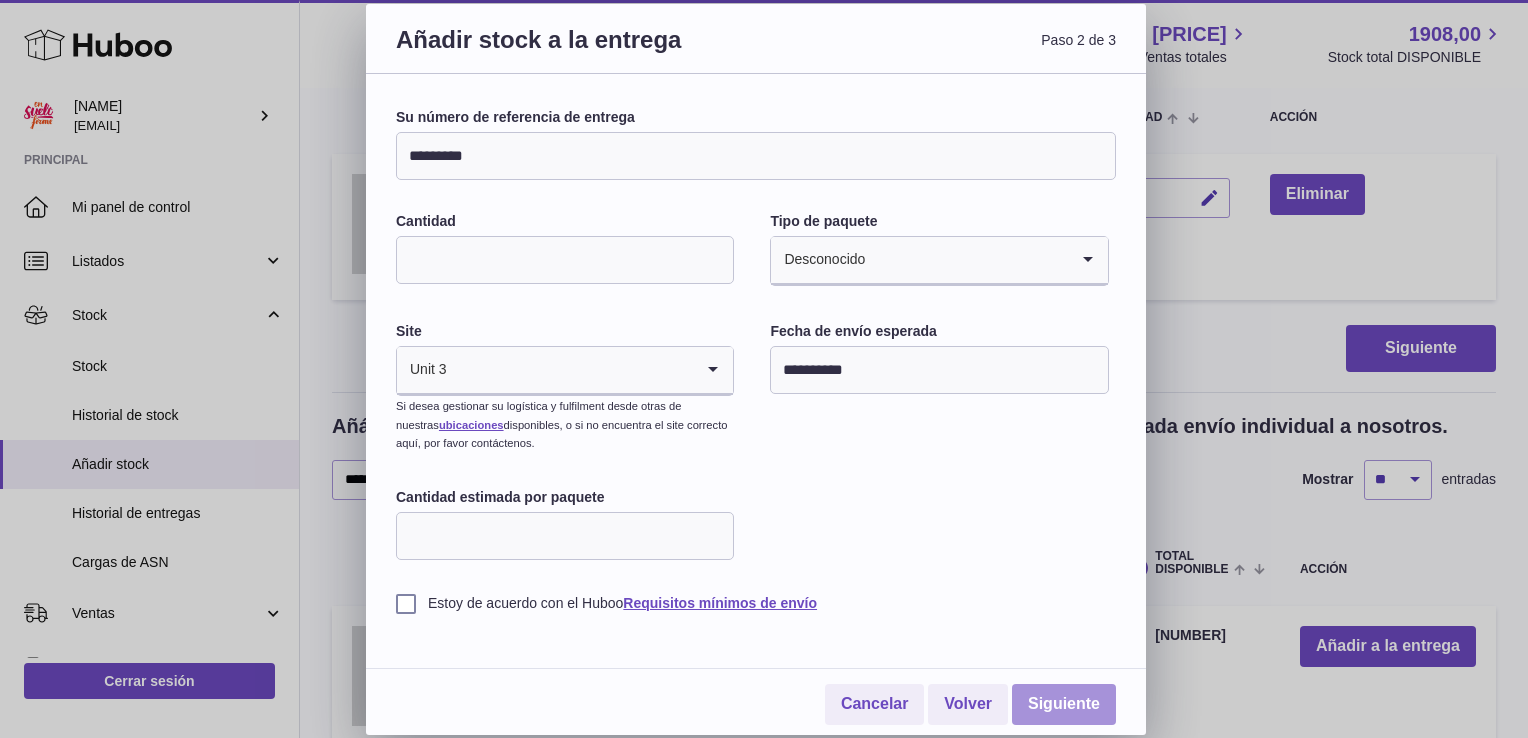 click on "Siguiente" at bounding box center [1064, 704] 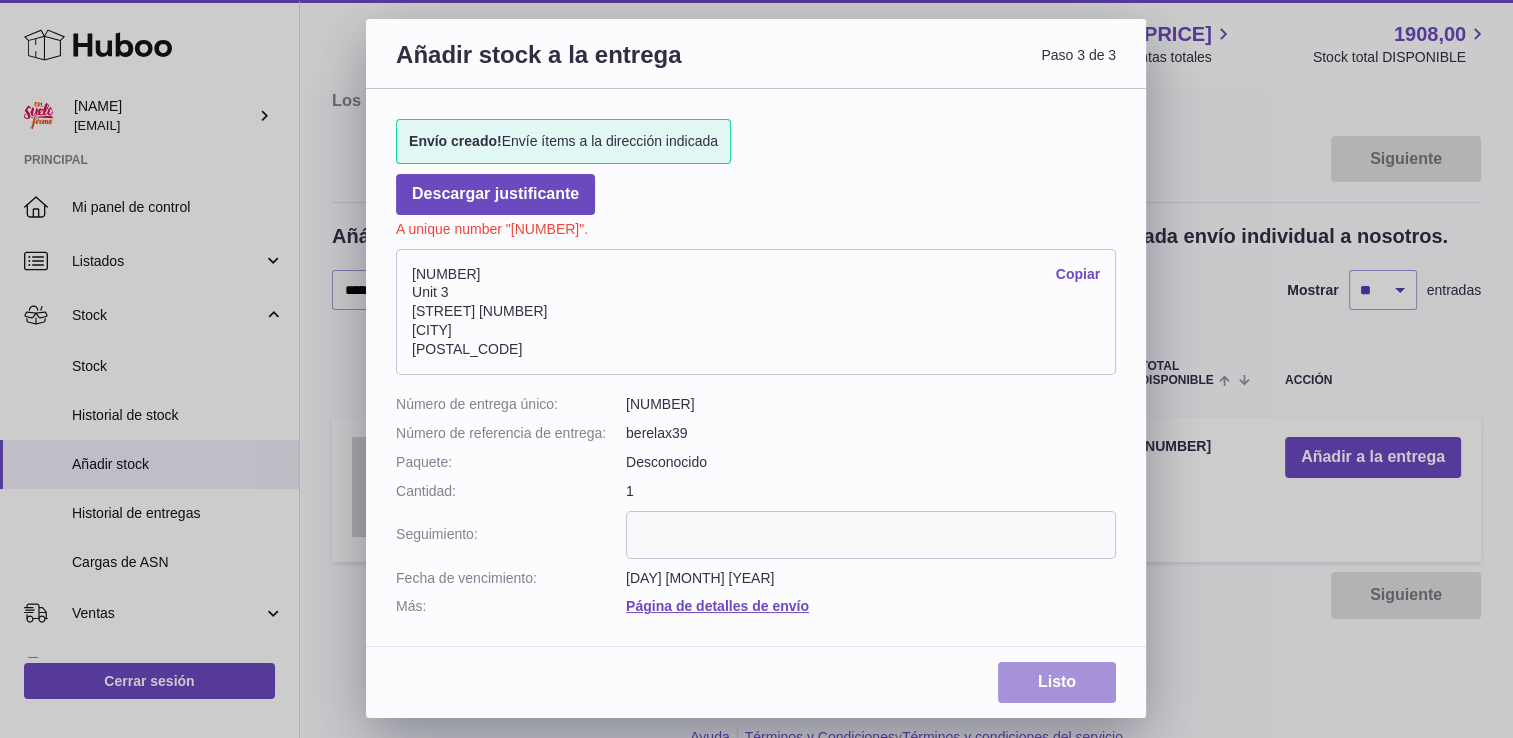 click on "Listo" at bounding box center (1057, 682) 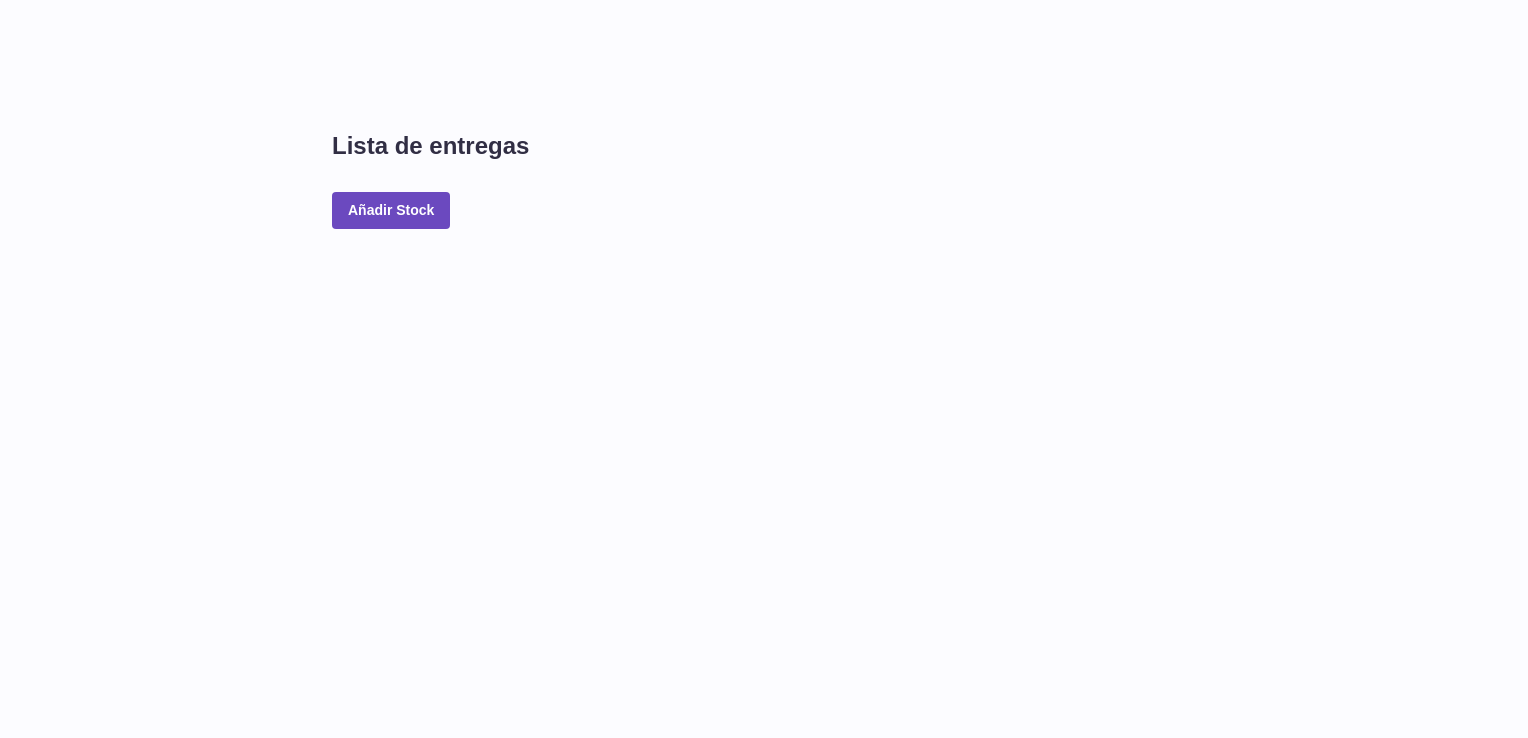 scroll, scrollTop: 0, scrollLeft: 0, axis: both 